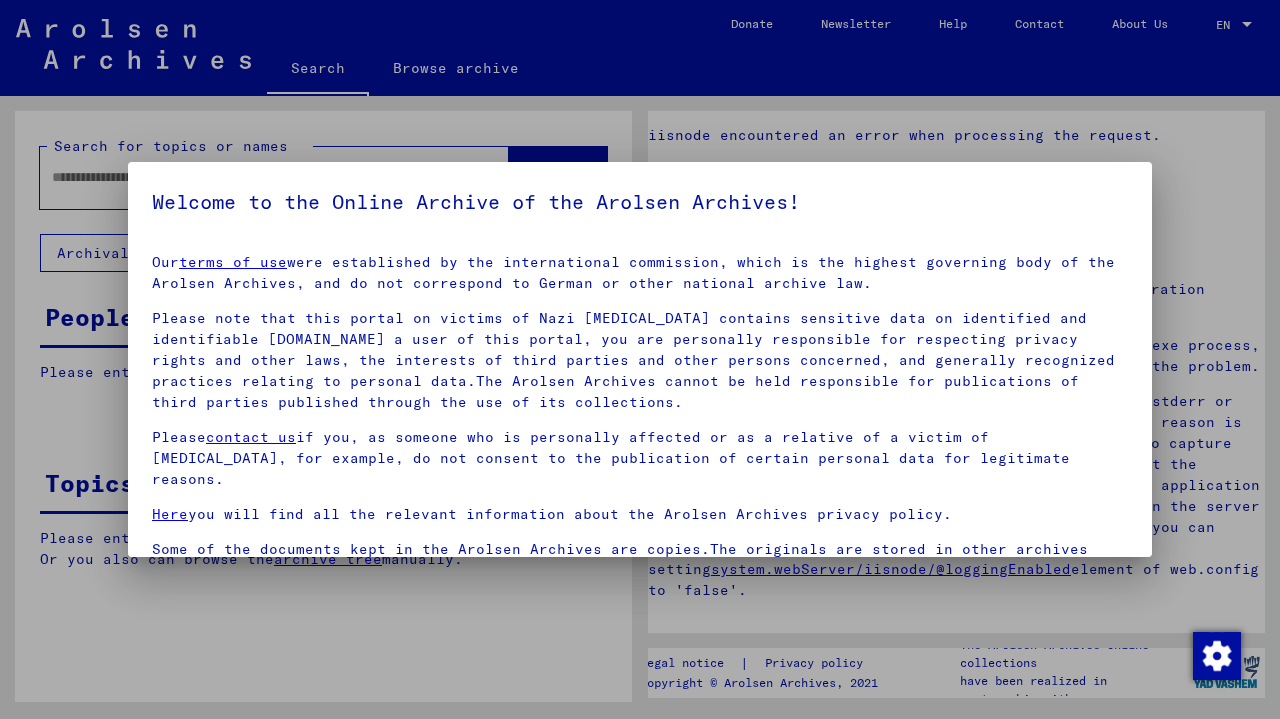 scroll, scrollTop: 0, scrollLeft: 0, axis: both 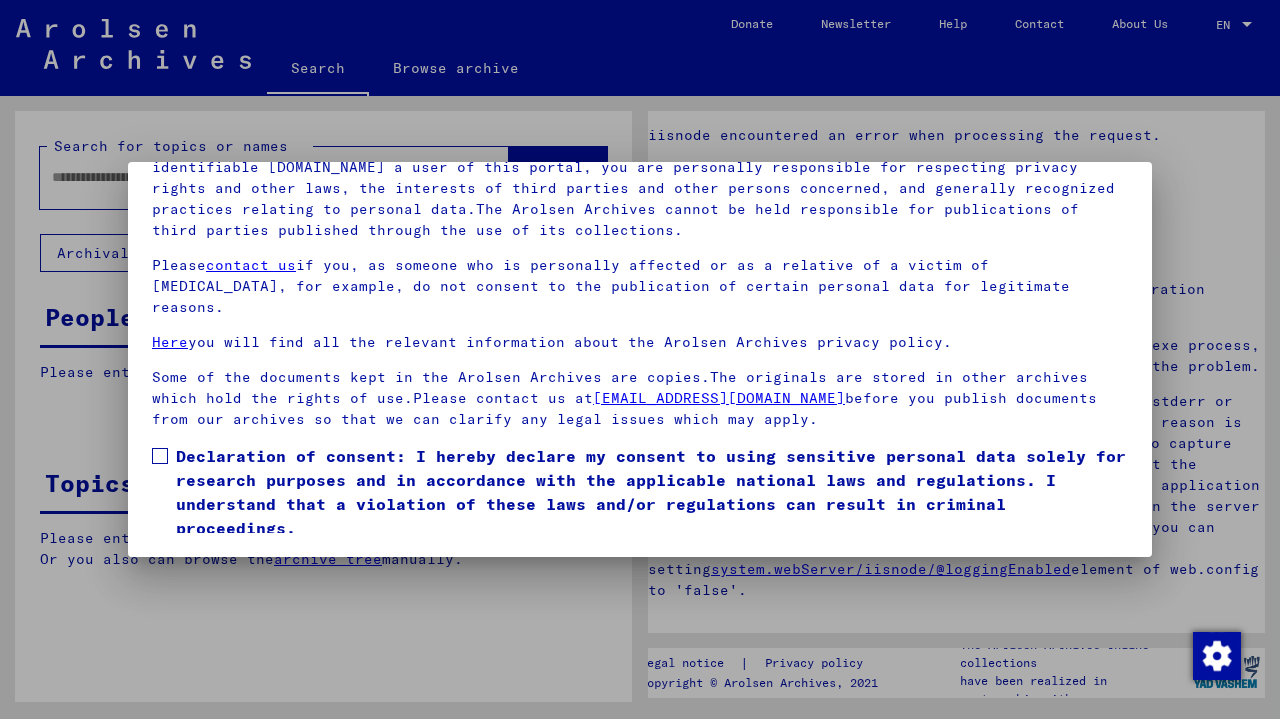 click on "Declaration of consent: I hereby declare my consent to using sensitive personal data solely for research purposes and in accordance with the applicable national laws and regulations. I understand that a violation of these laws and/or regulations can result in criminal proceedings." at bounding box center (640, 492) 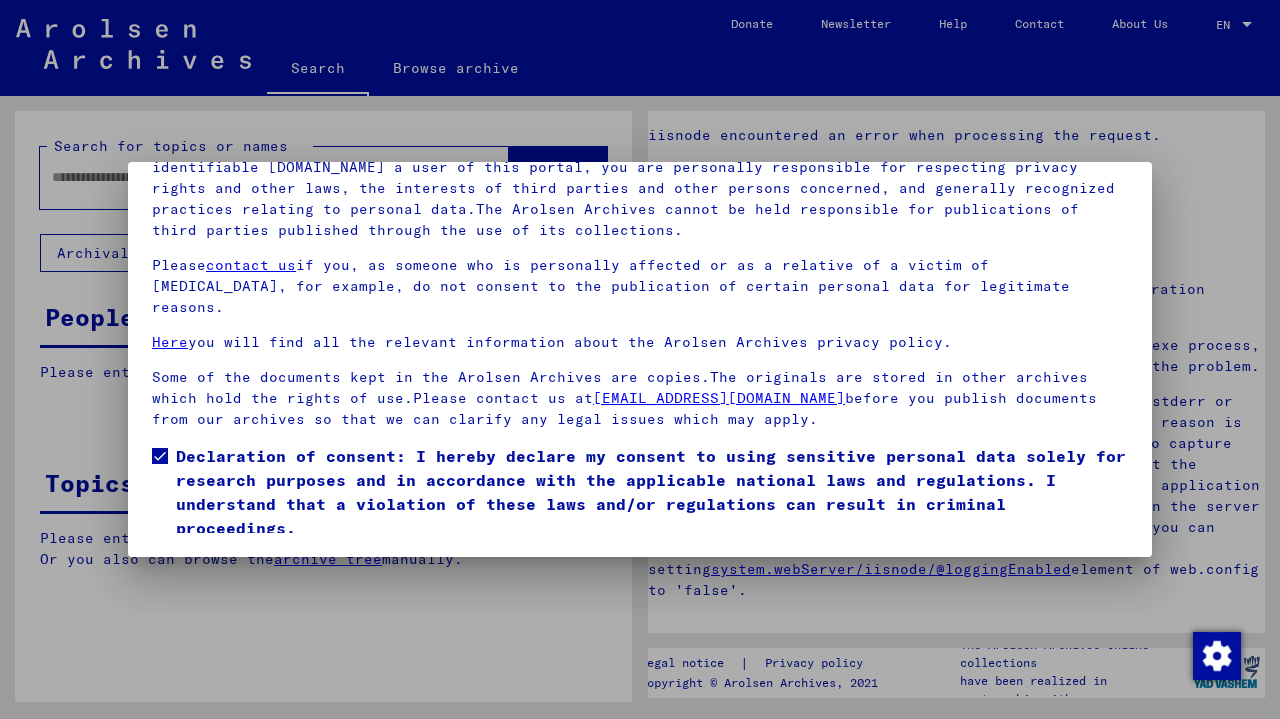 click on "I agree" at bounding box center (200, 569) 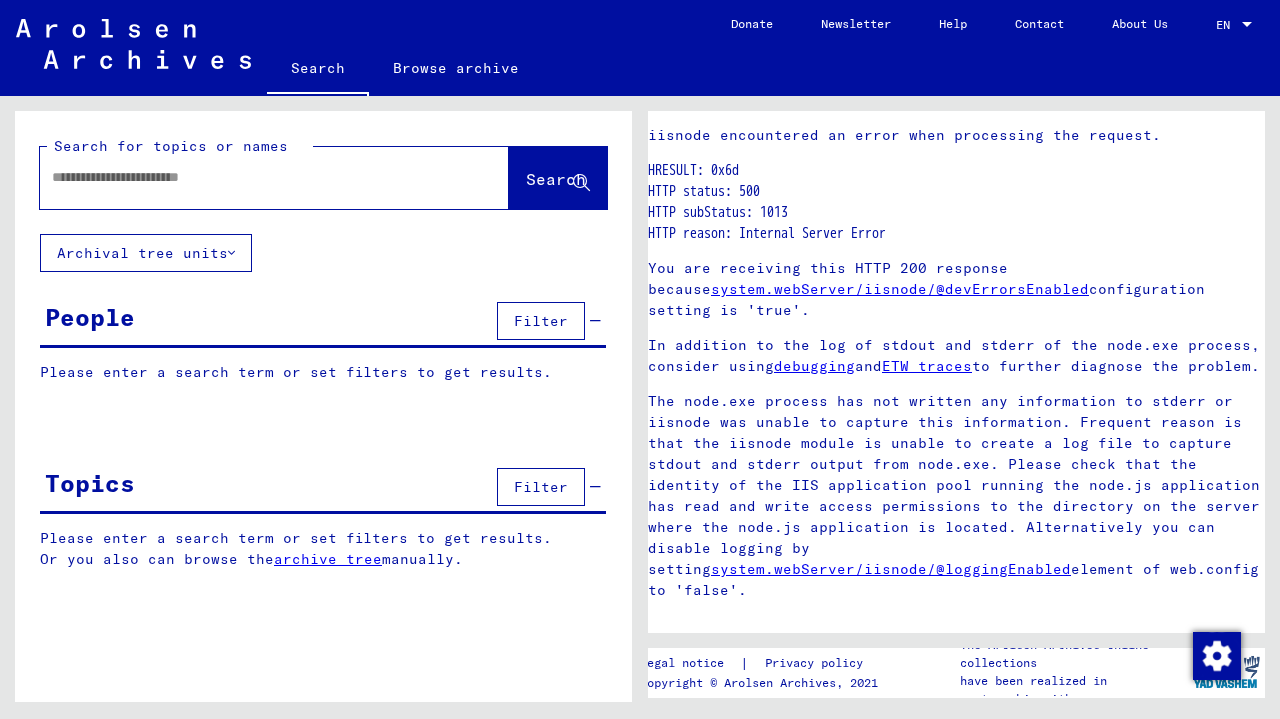 click 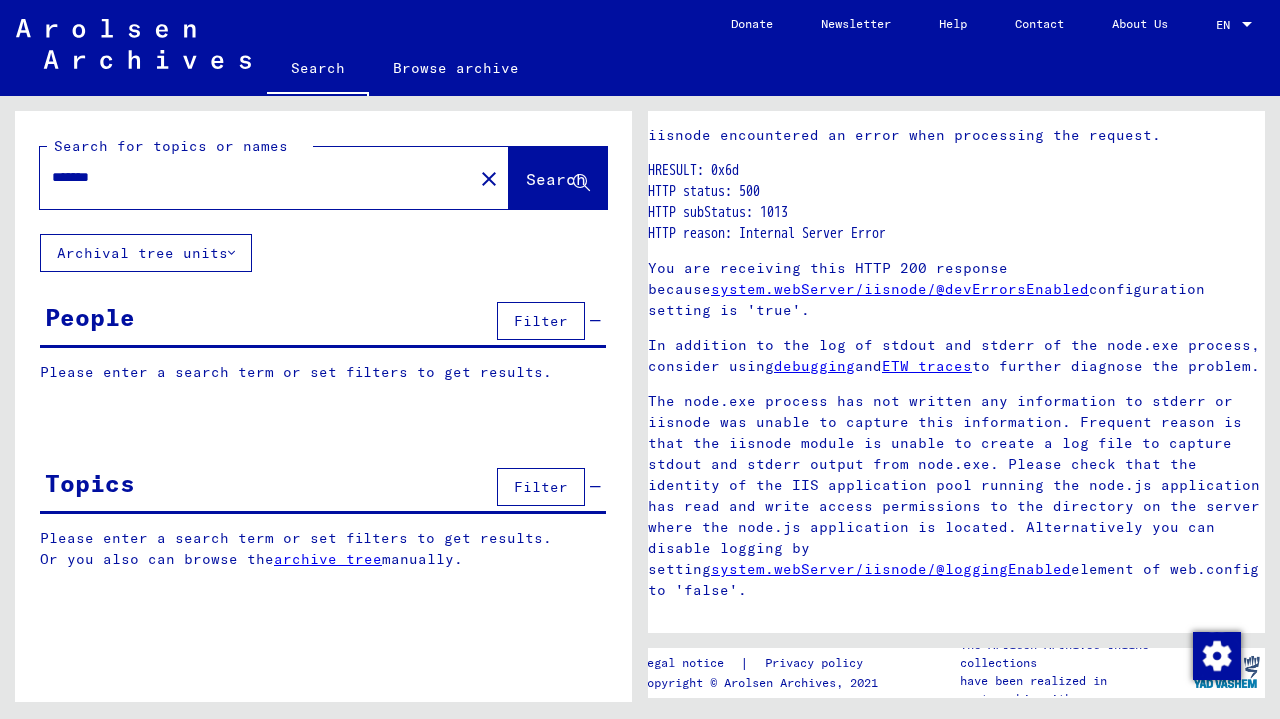 type on "*******" 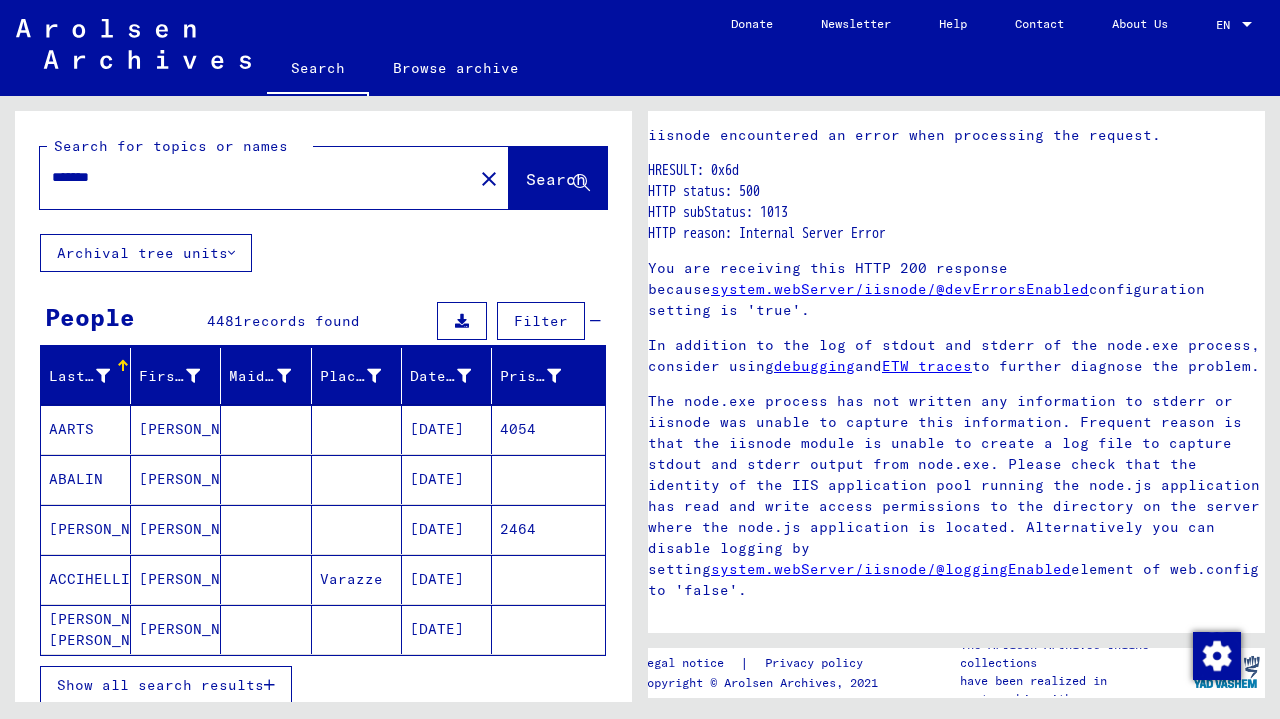 click on "Archival tree units" 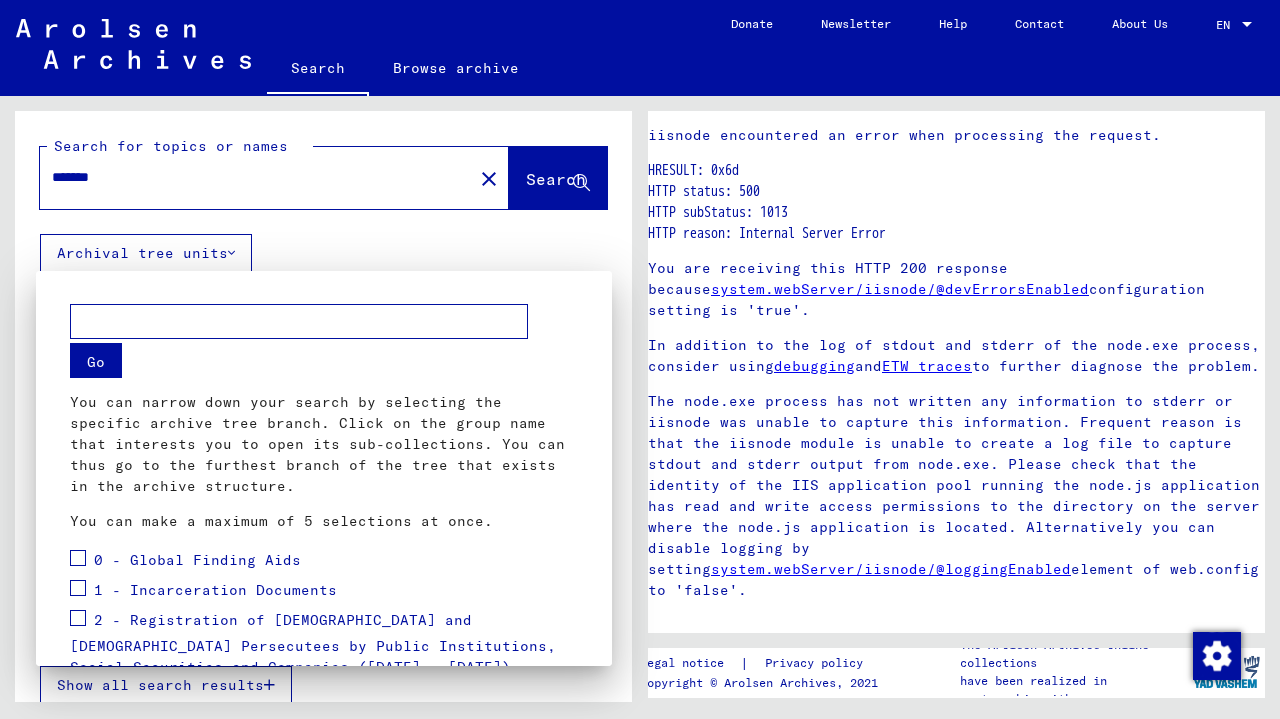 scroll, scrollTop: 339, scrollLeft: 0, axis: vertical 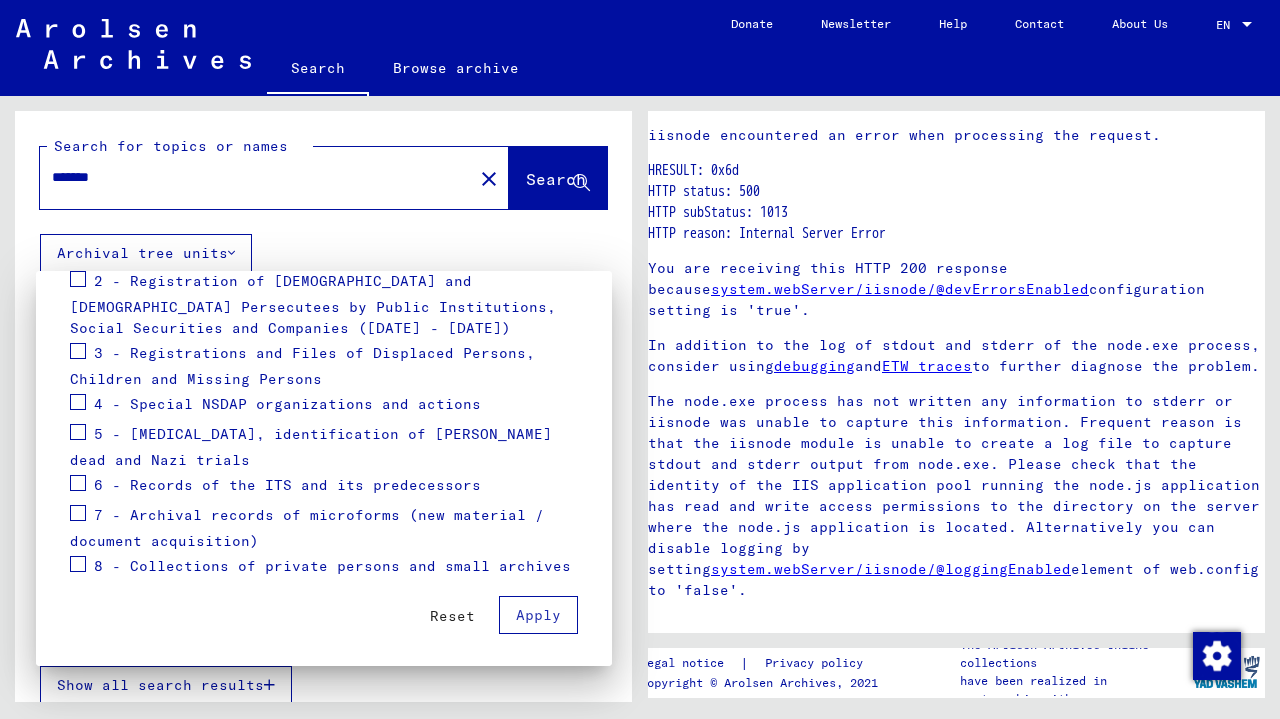 click on "Apply" at bounding box center (538, 615) 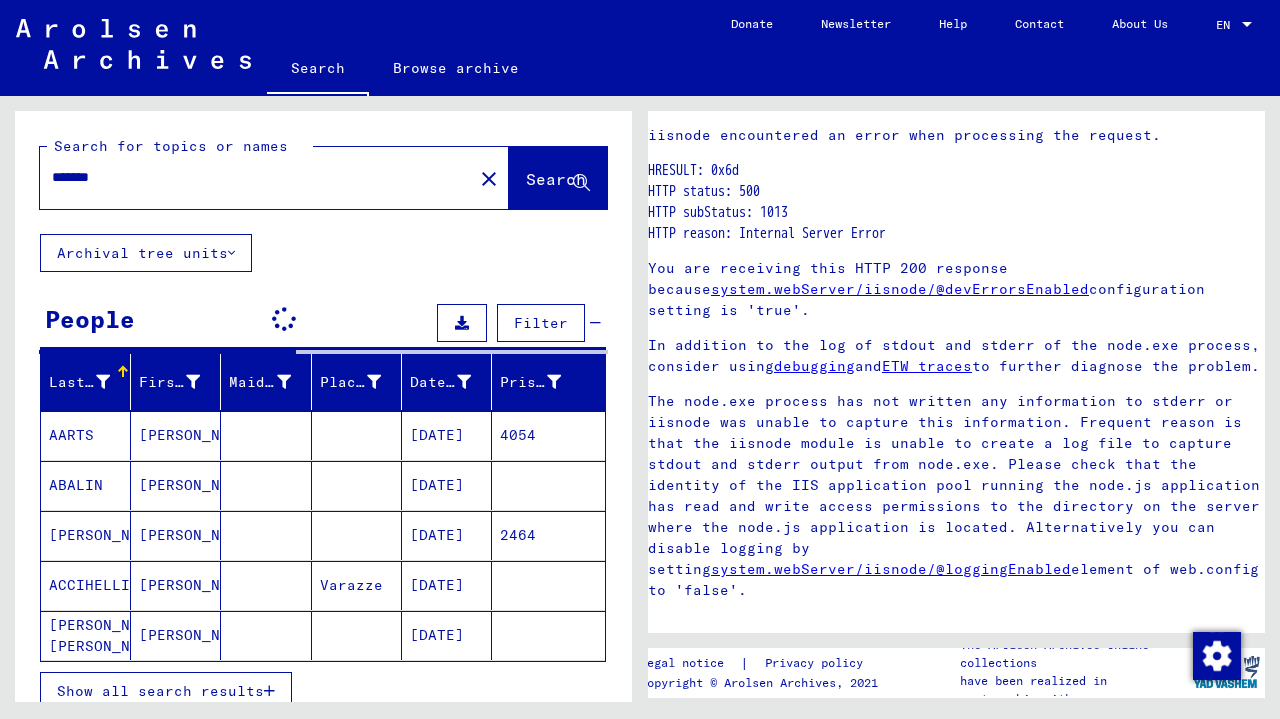 scroll, scrollTop: 32, scrollLeft: 0, axis: vertical 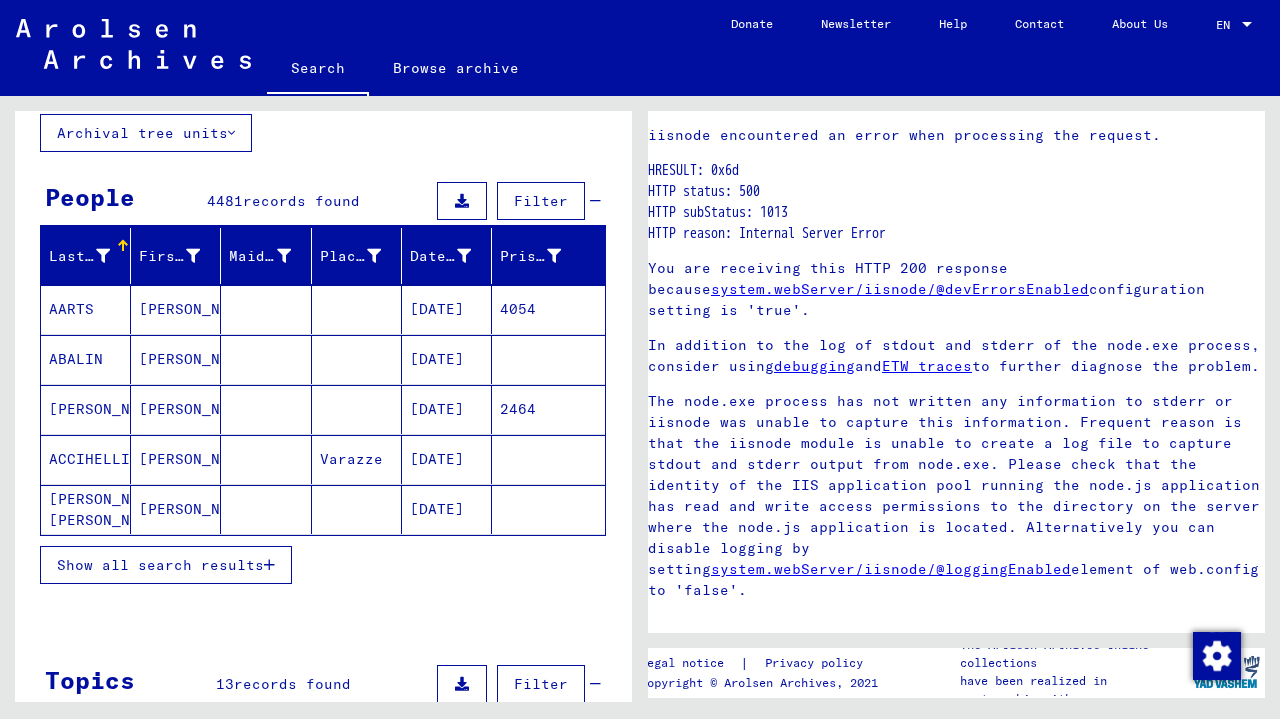 click on "Show all search results" at bounding box center (160, 565) 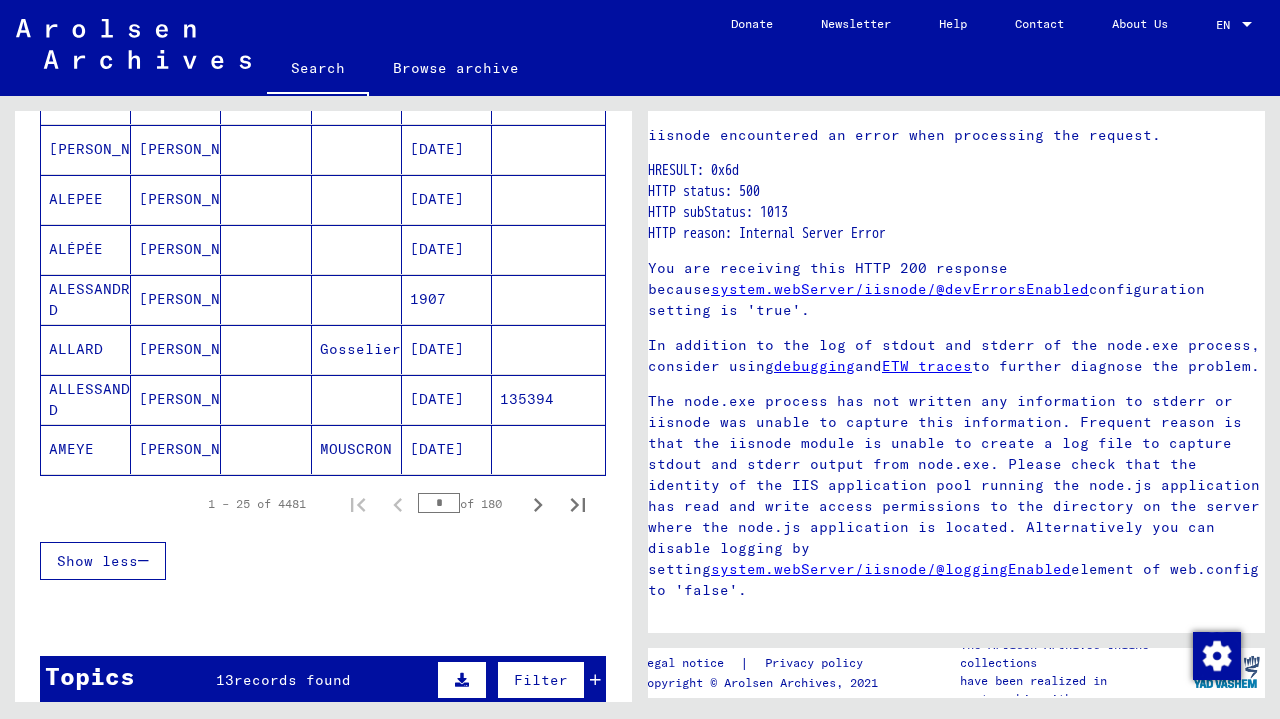 scroll, scrollTop: 1190, scrollLeft: 0, axis: vertical 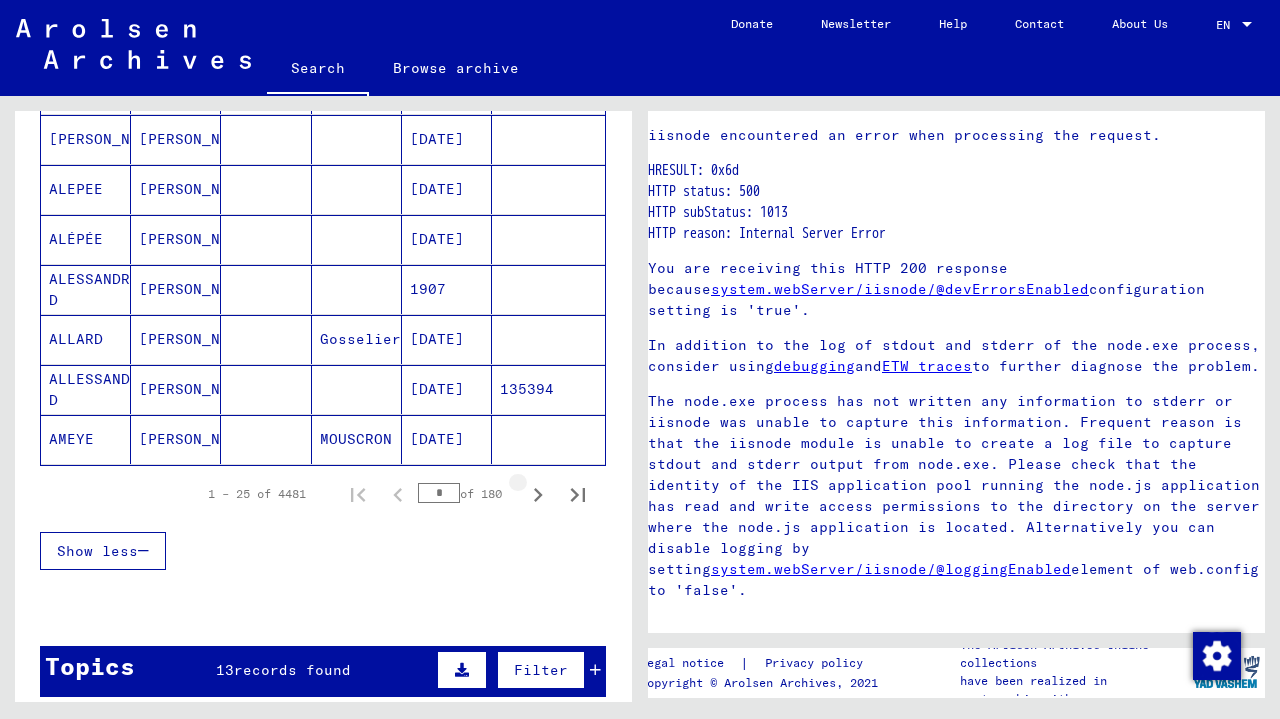 click 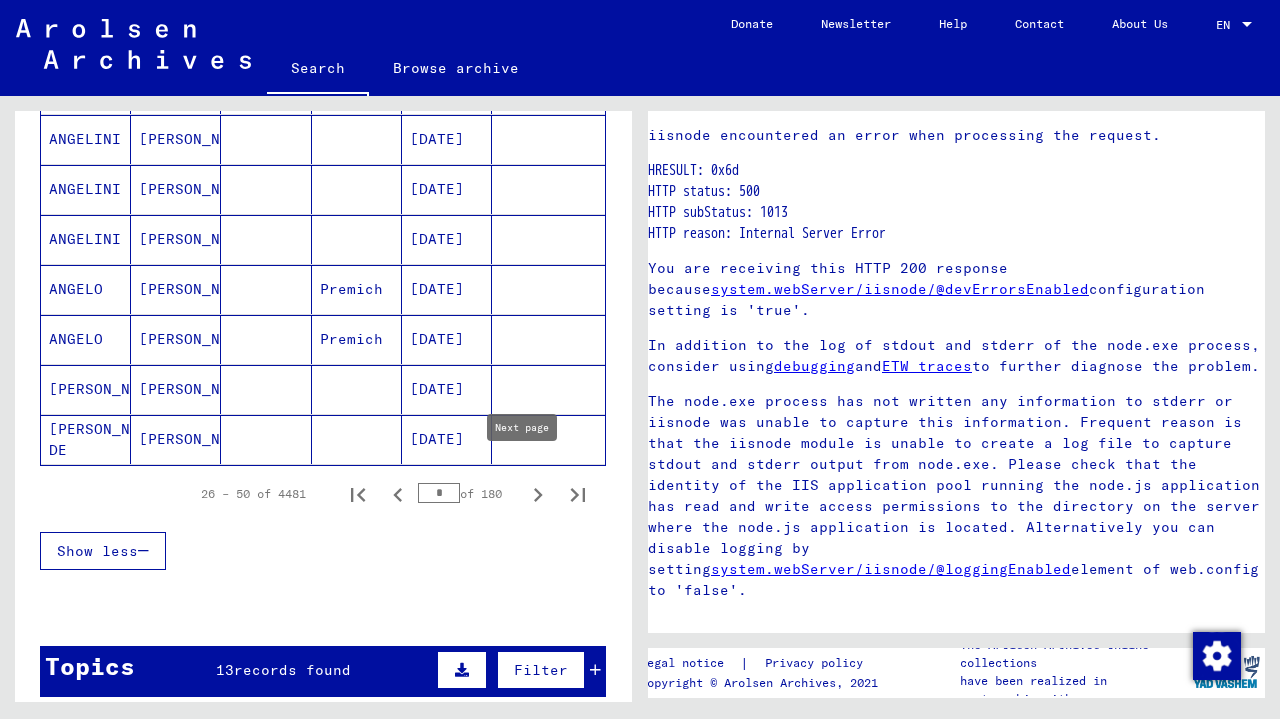 click 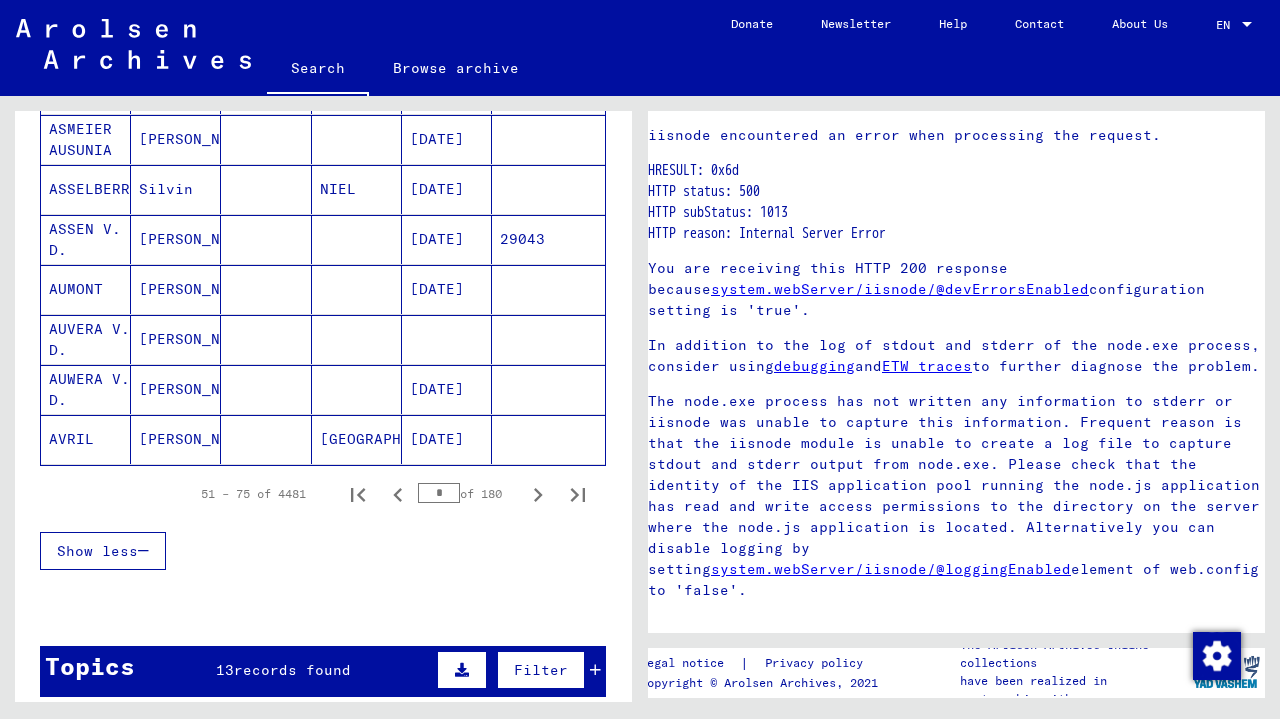 click at bounding box center (538, 494) 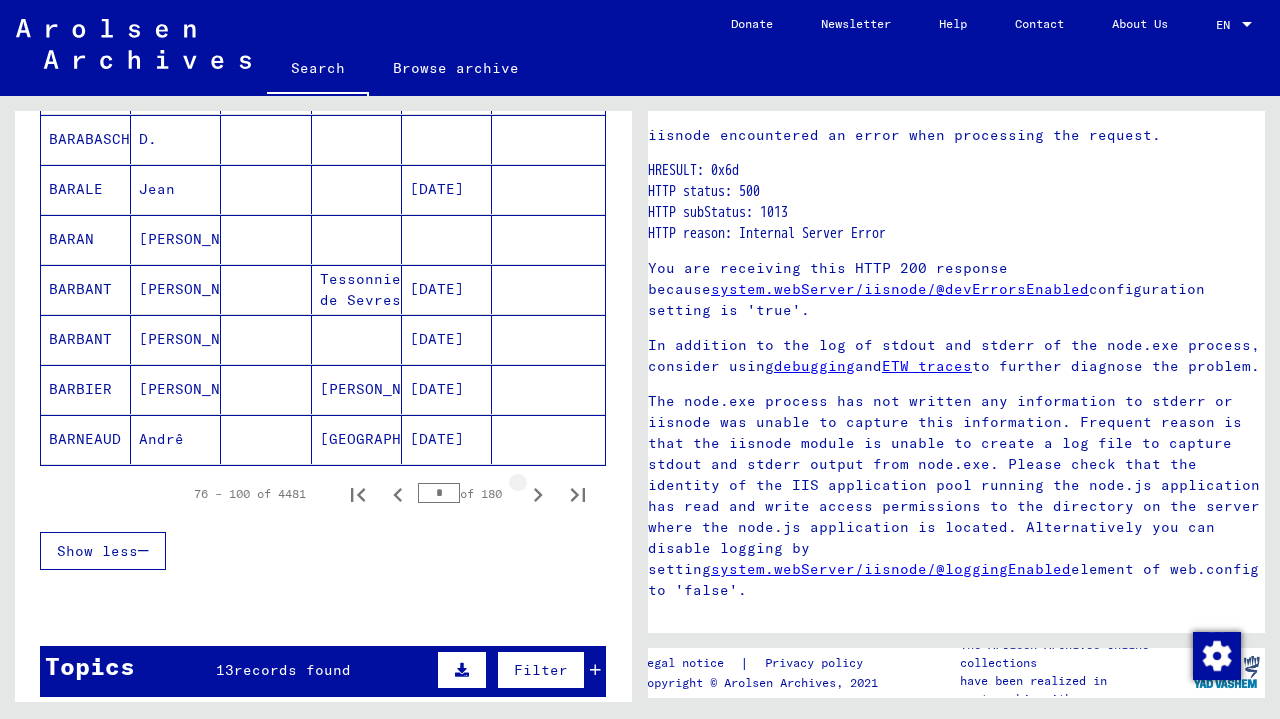 click 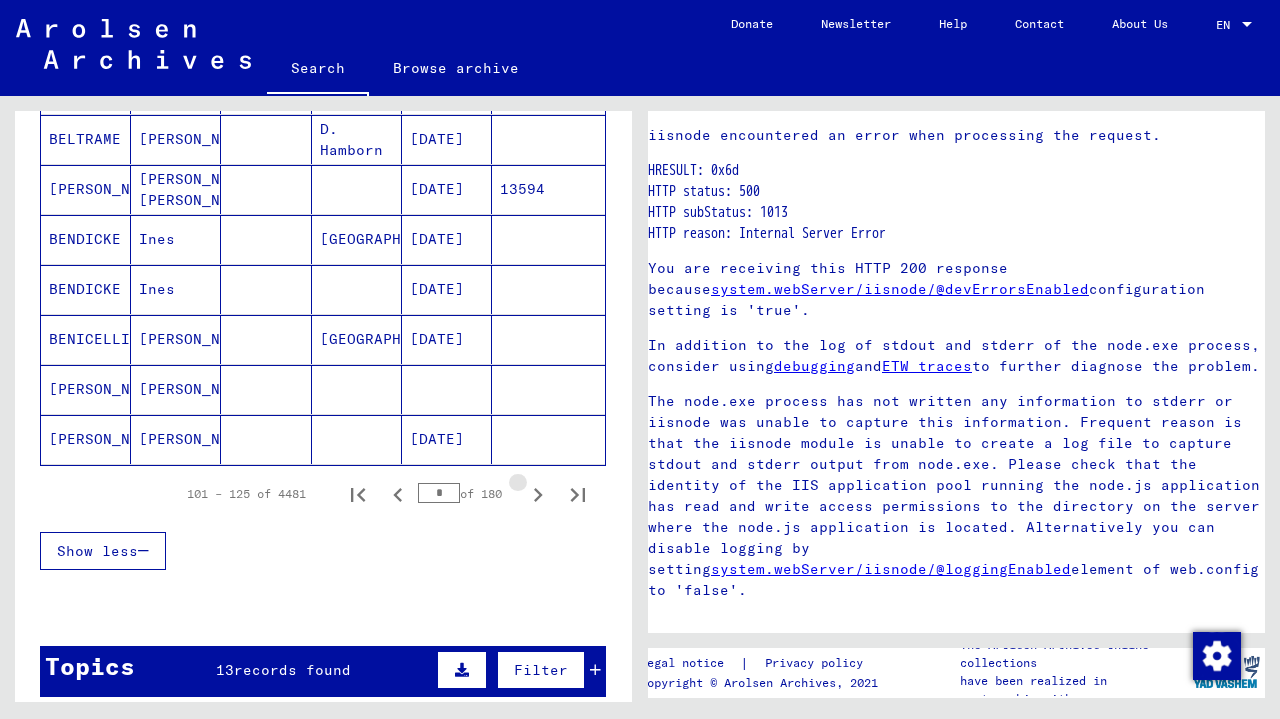 click 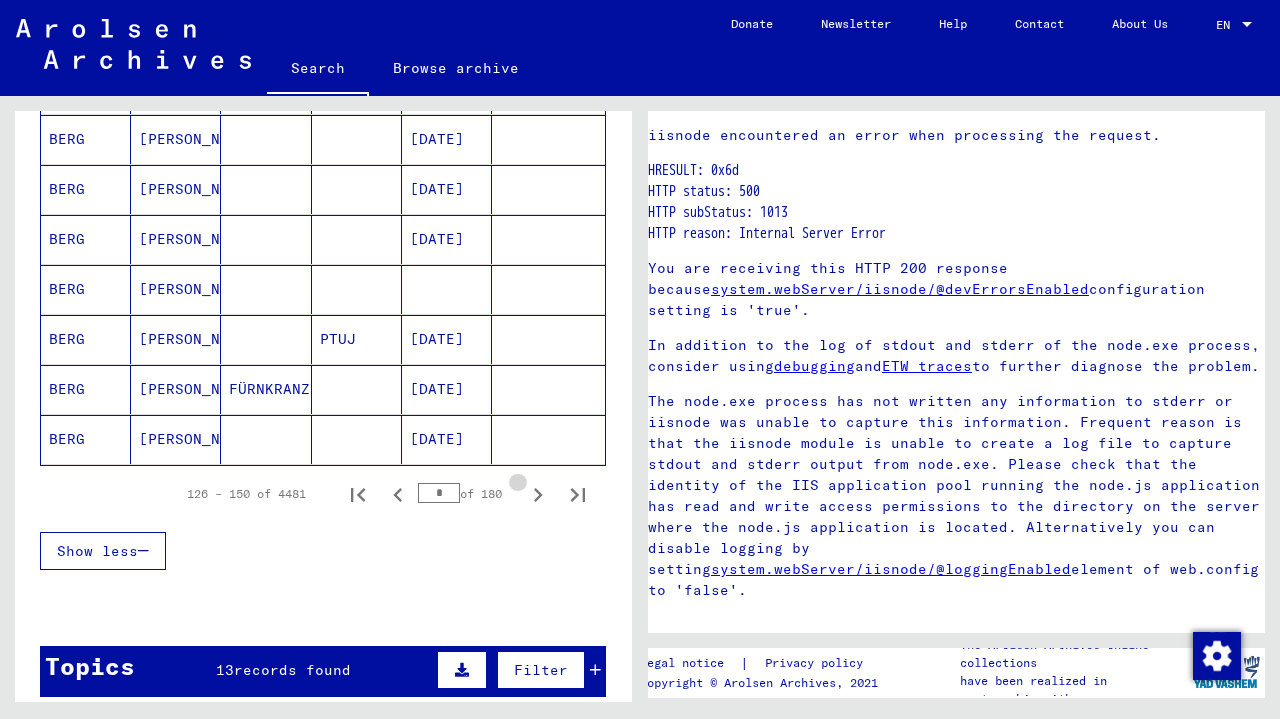 click 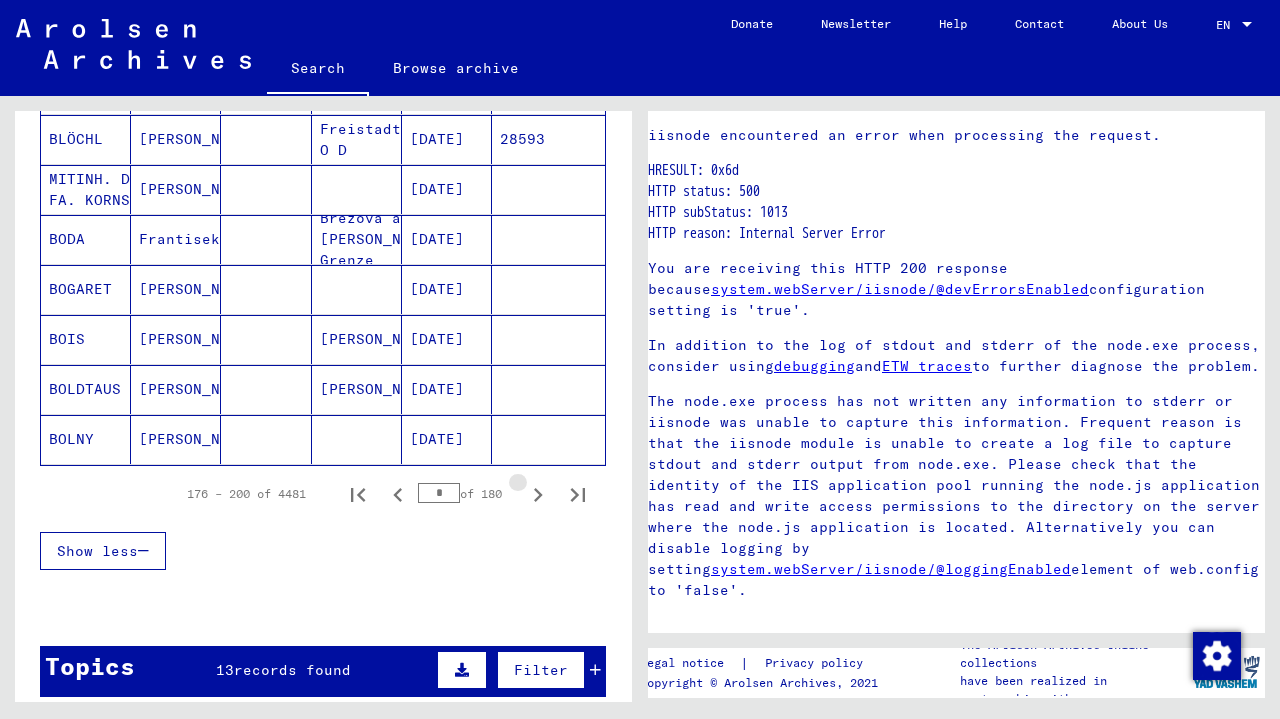 click 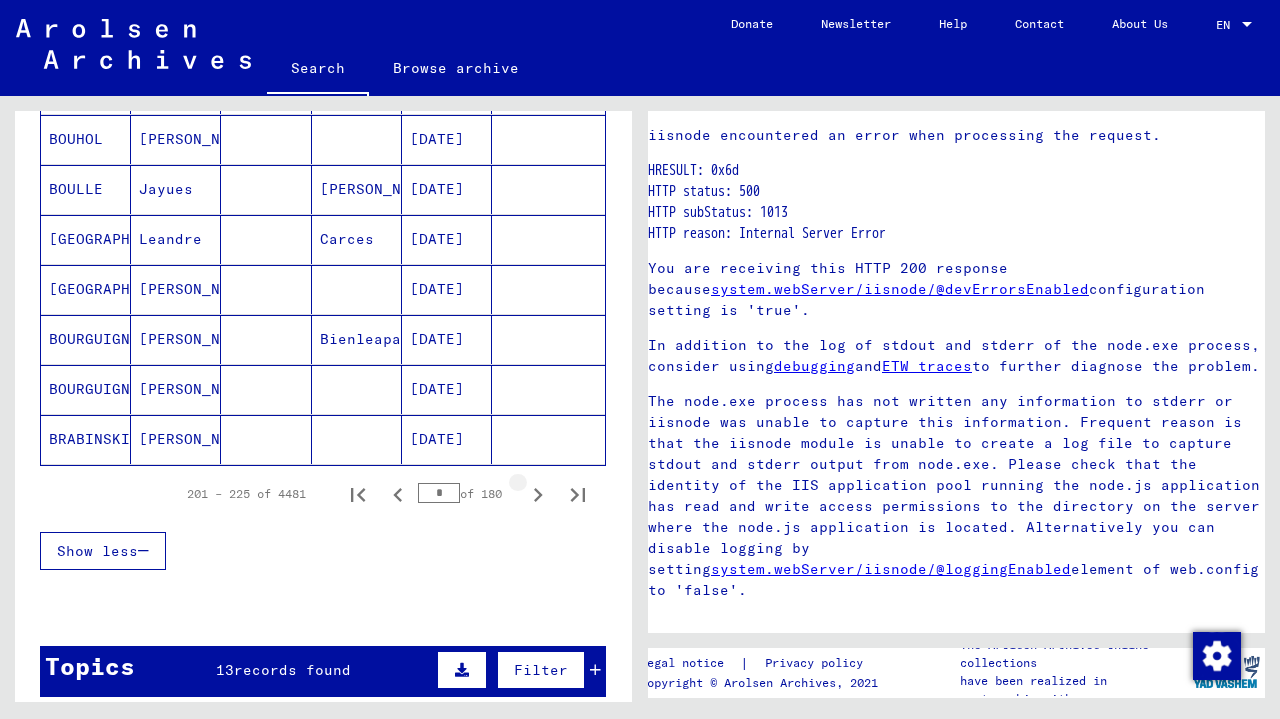 click 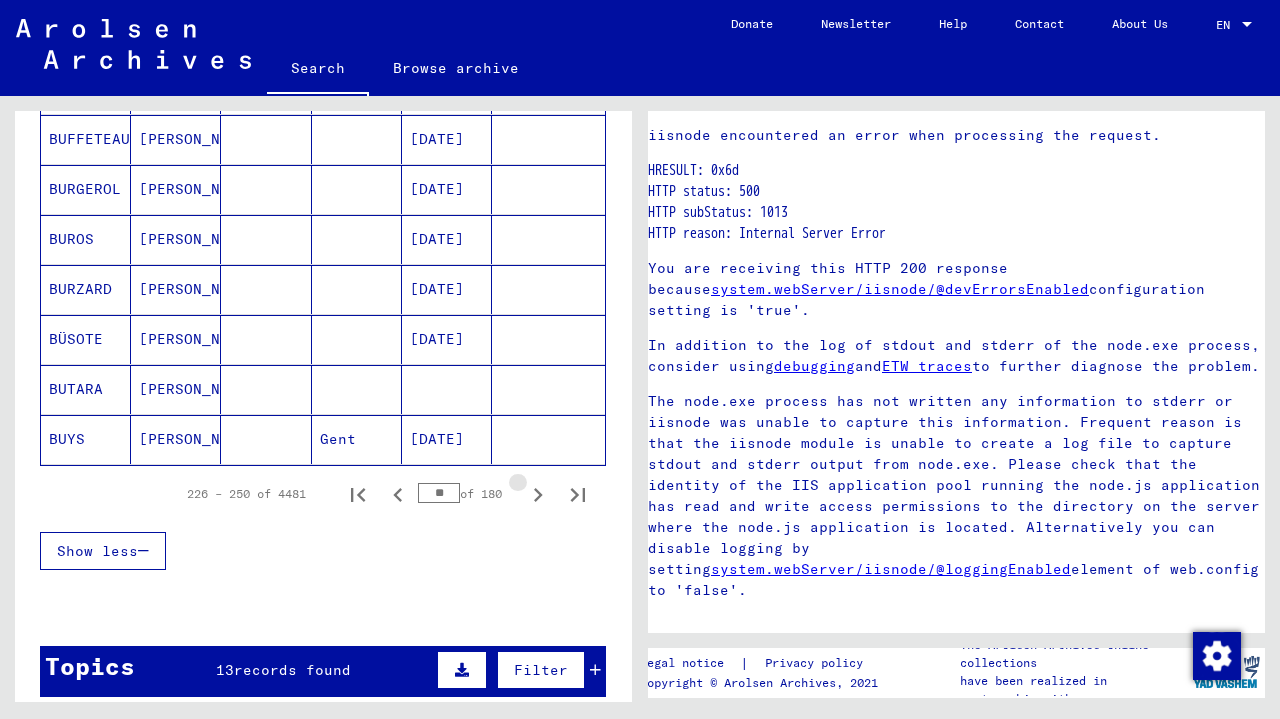 click 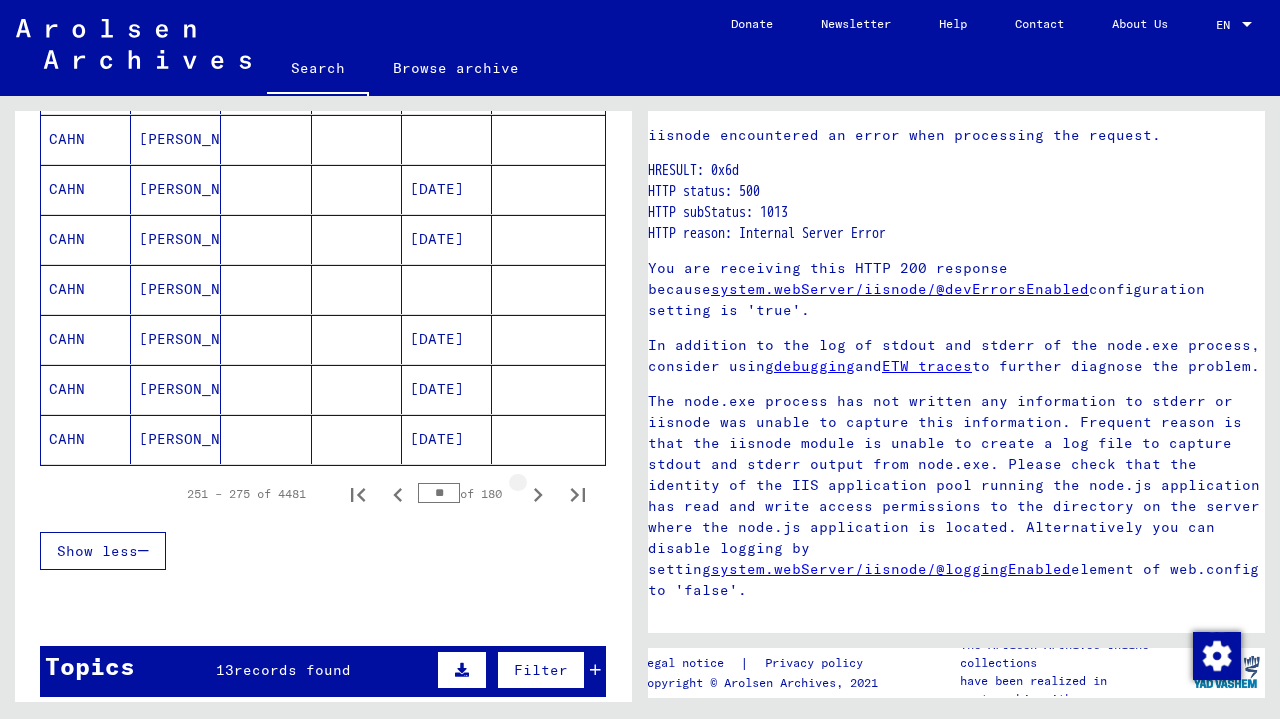 click 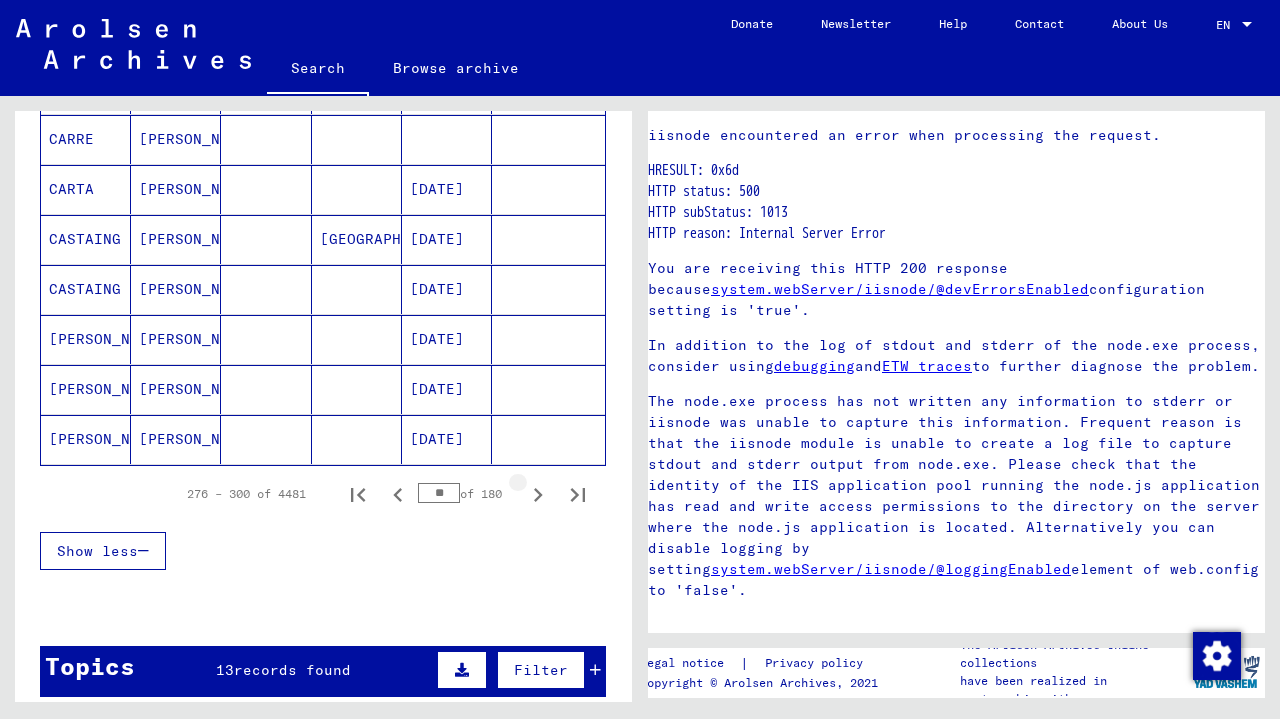 click 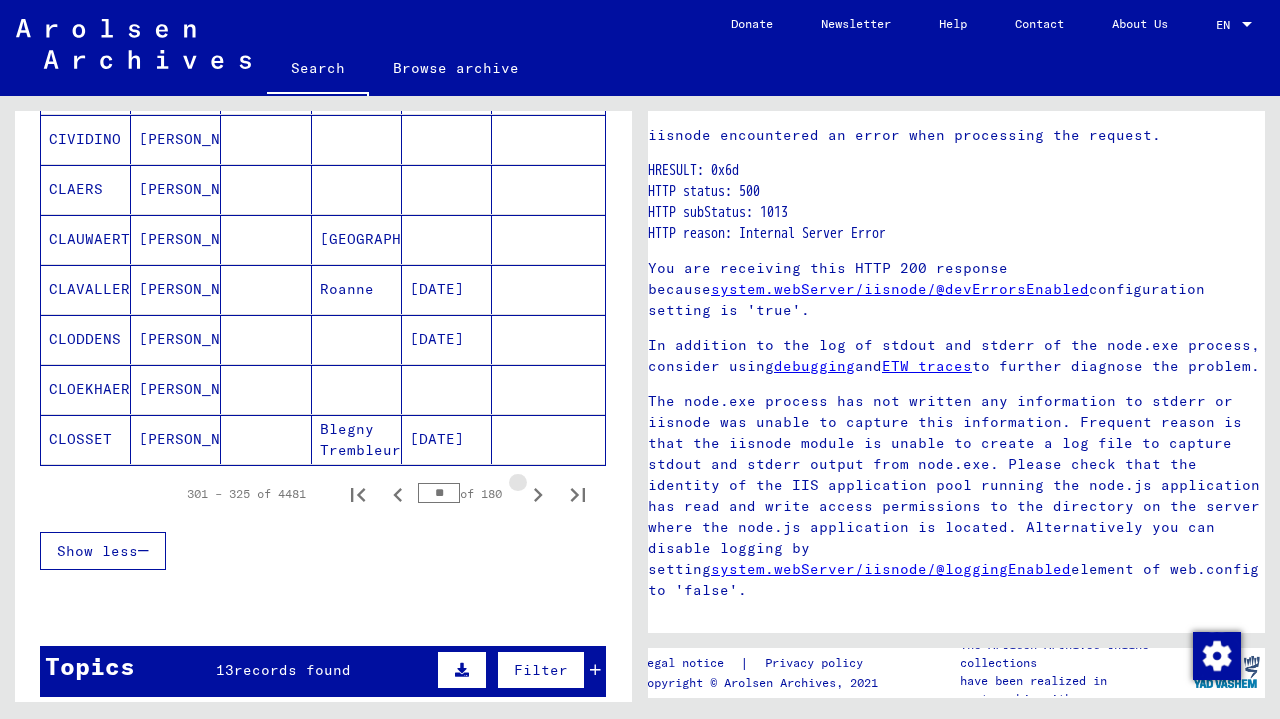 click 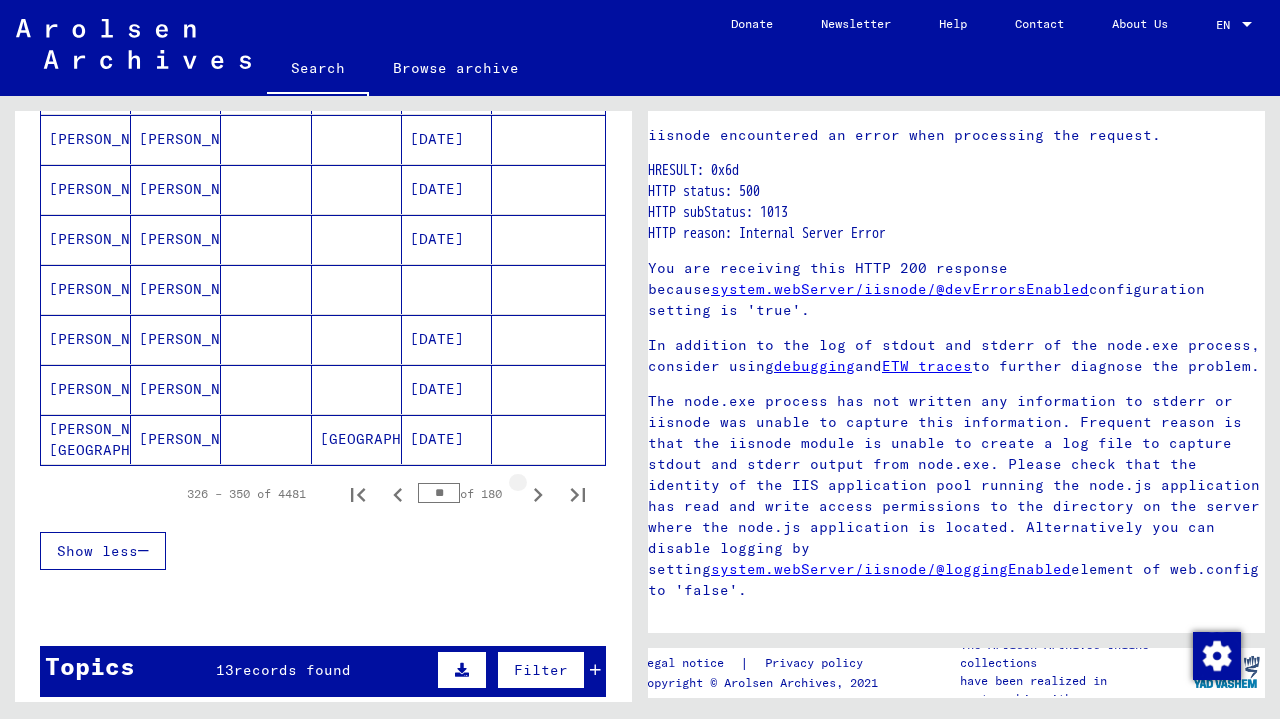 click 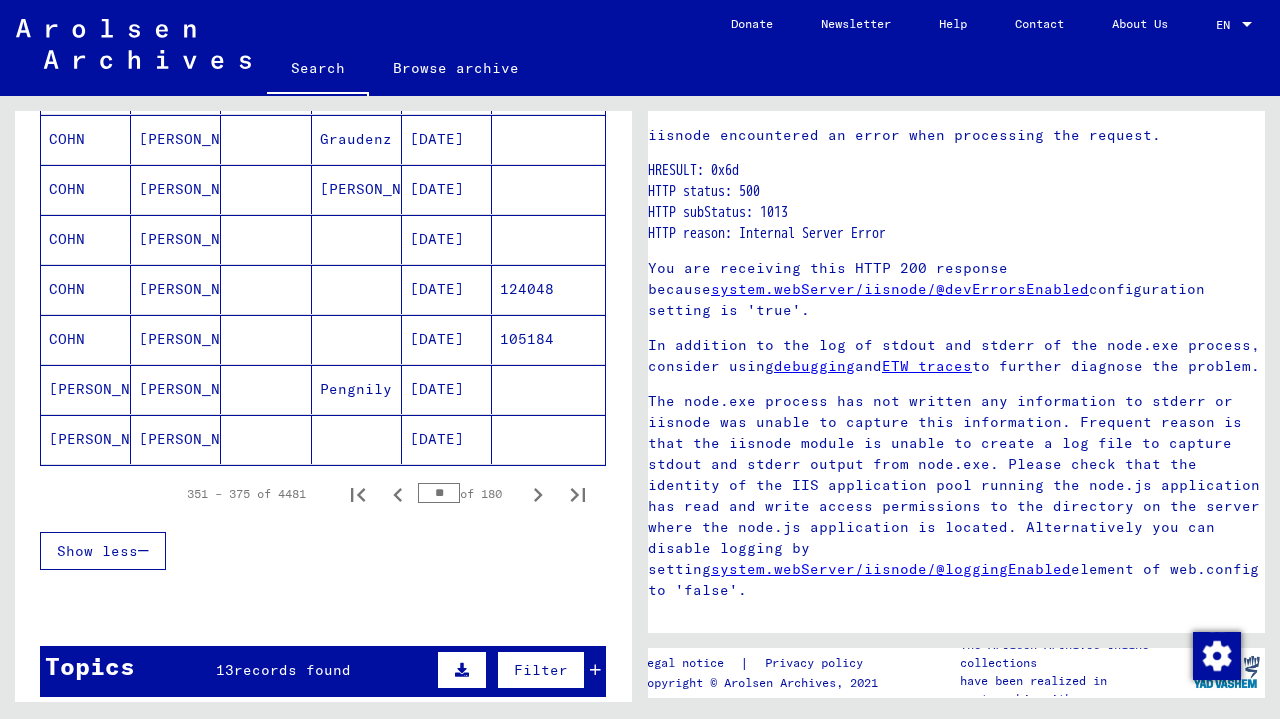 click 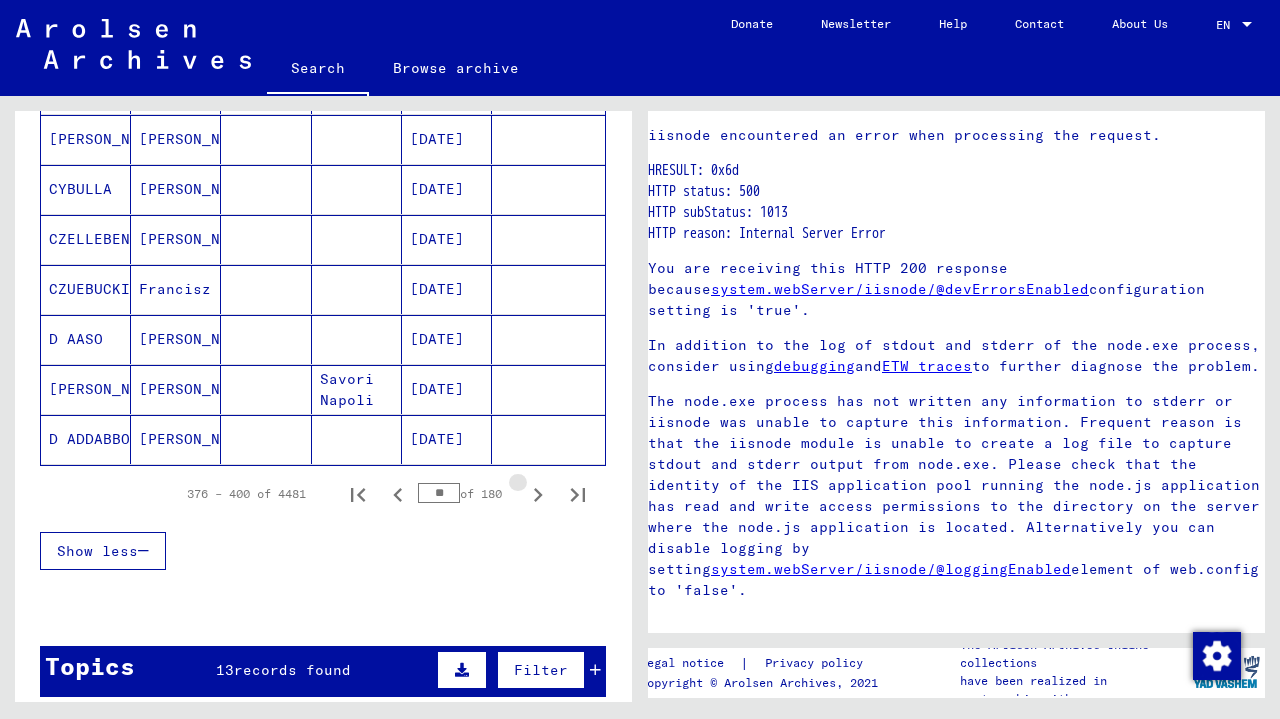click 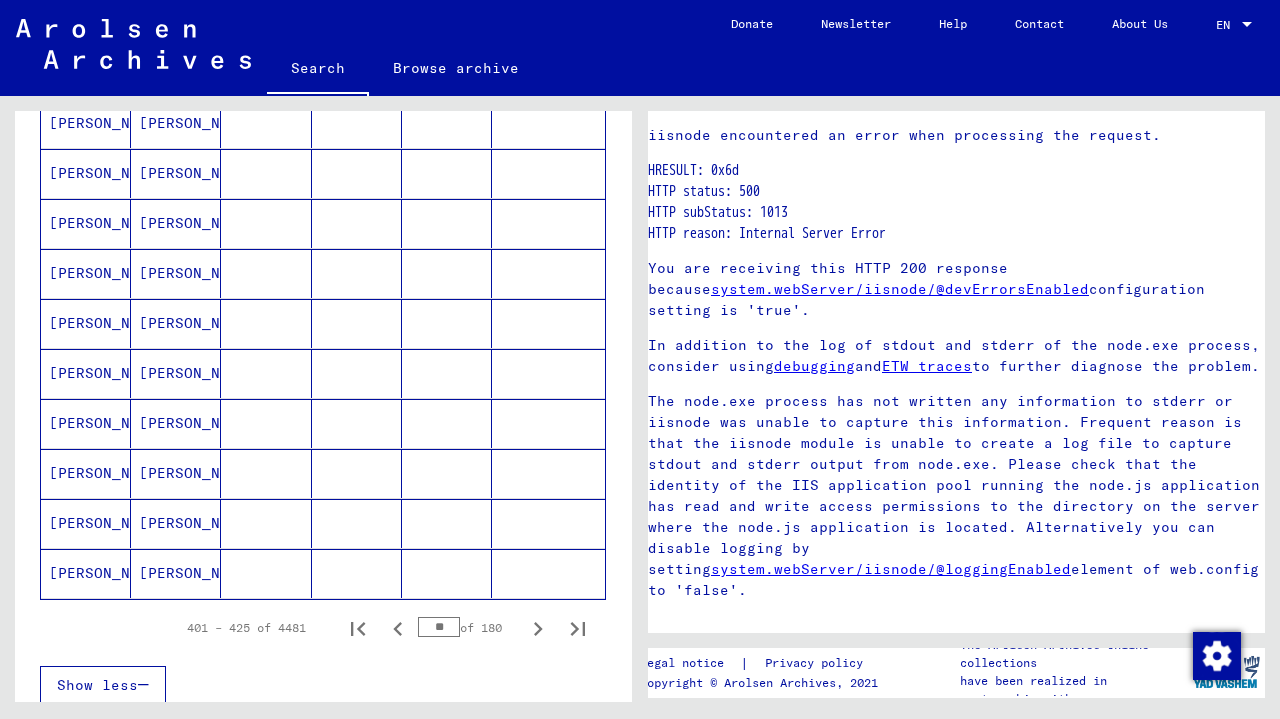 scroll, scrollTop: 1138, scrollLeft: 0, axis: vertical 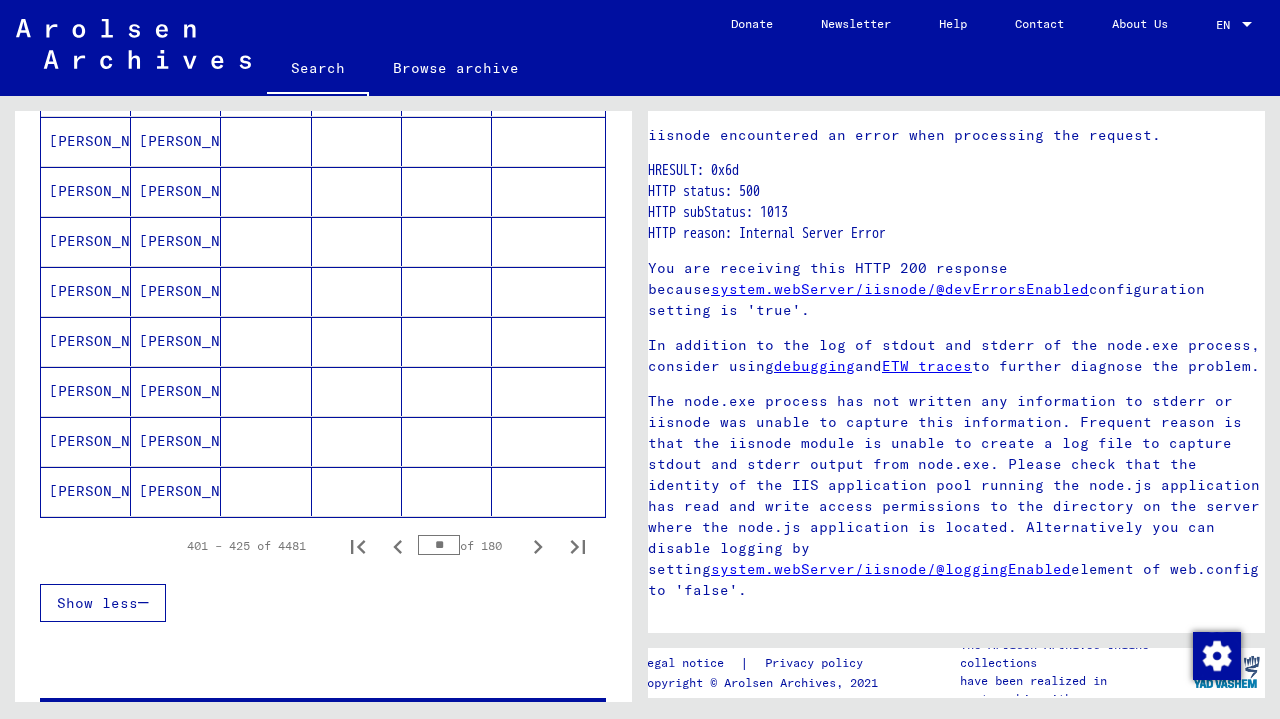 click 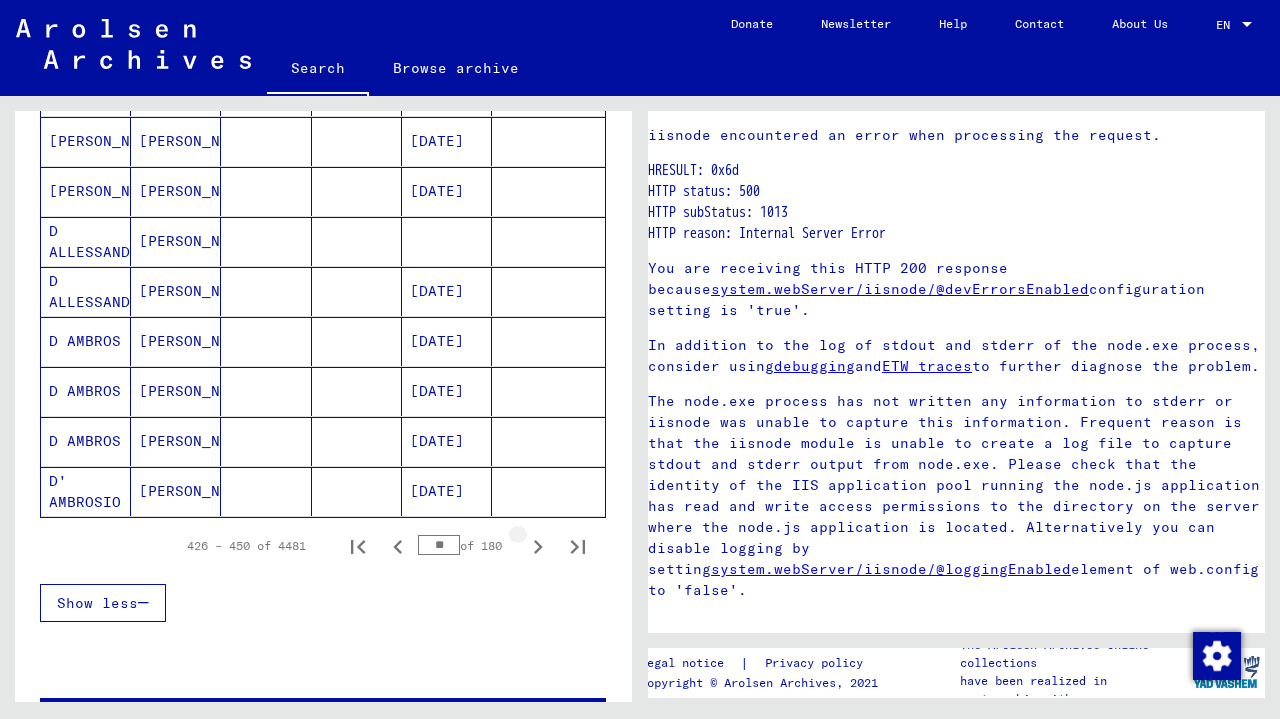 click 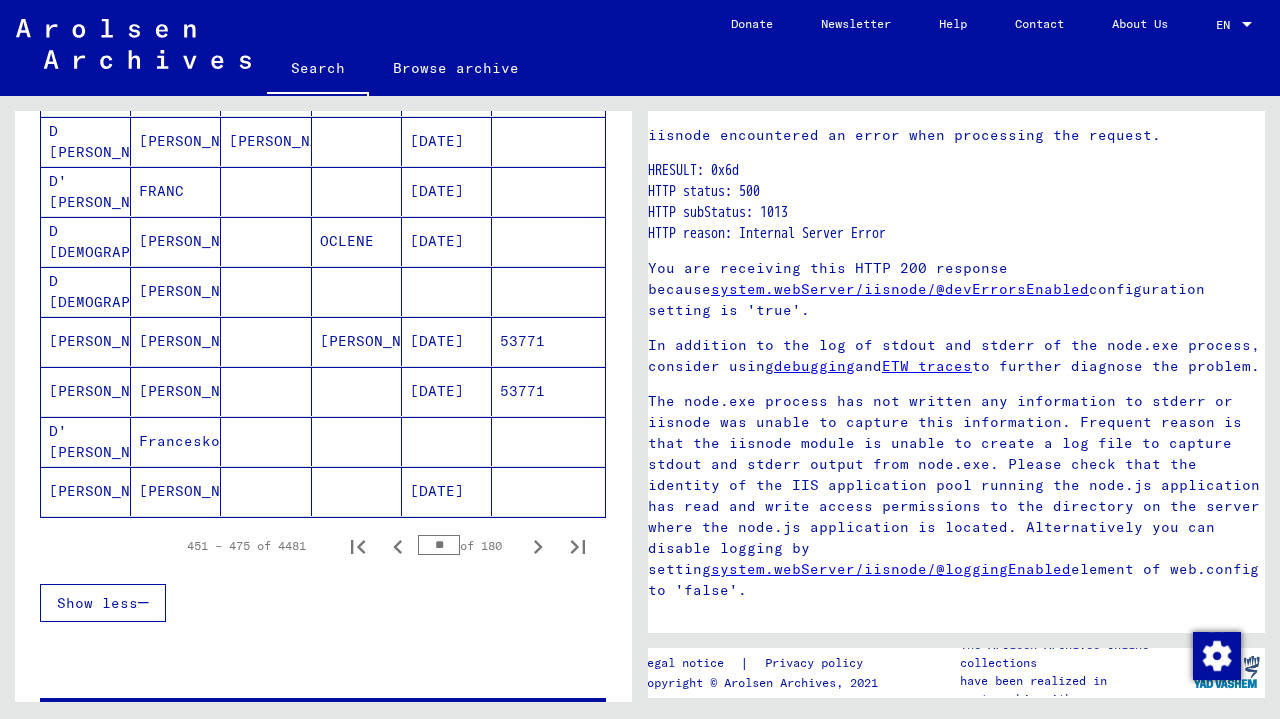 click 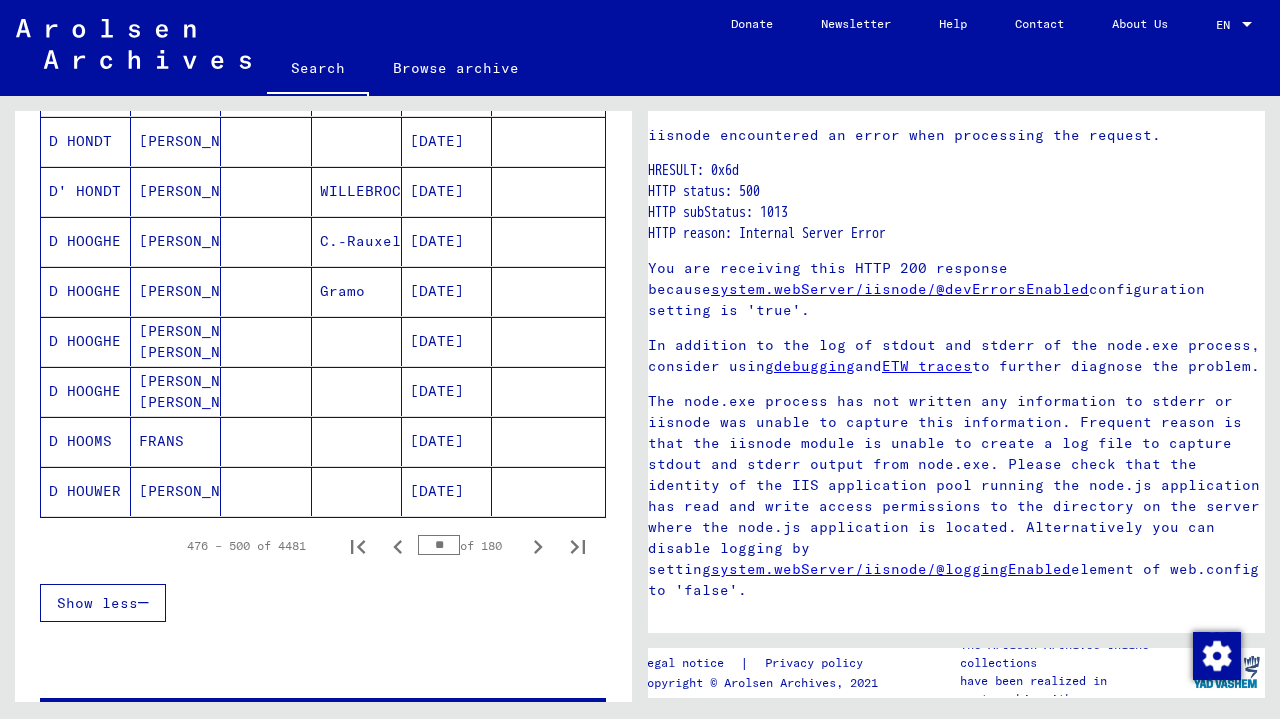 click on "FRANS" at bounding box center (176, 491) 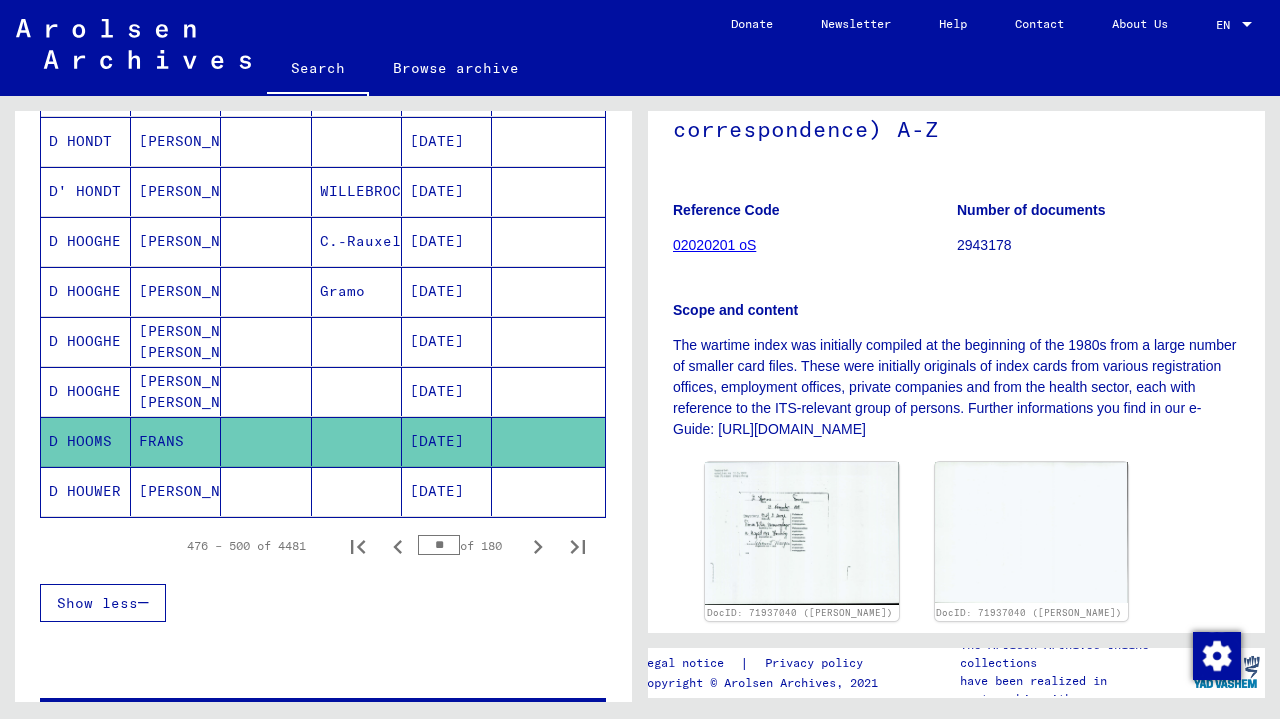 scroll, scrollTop: 0, scrollLeft: 0, axis: both 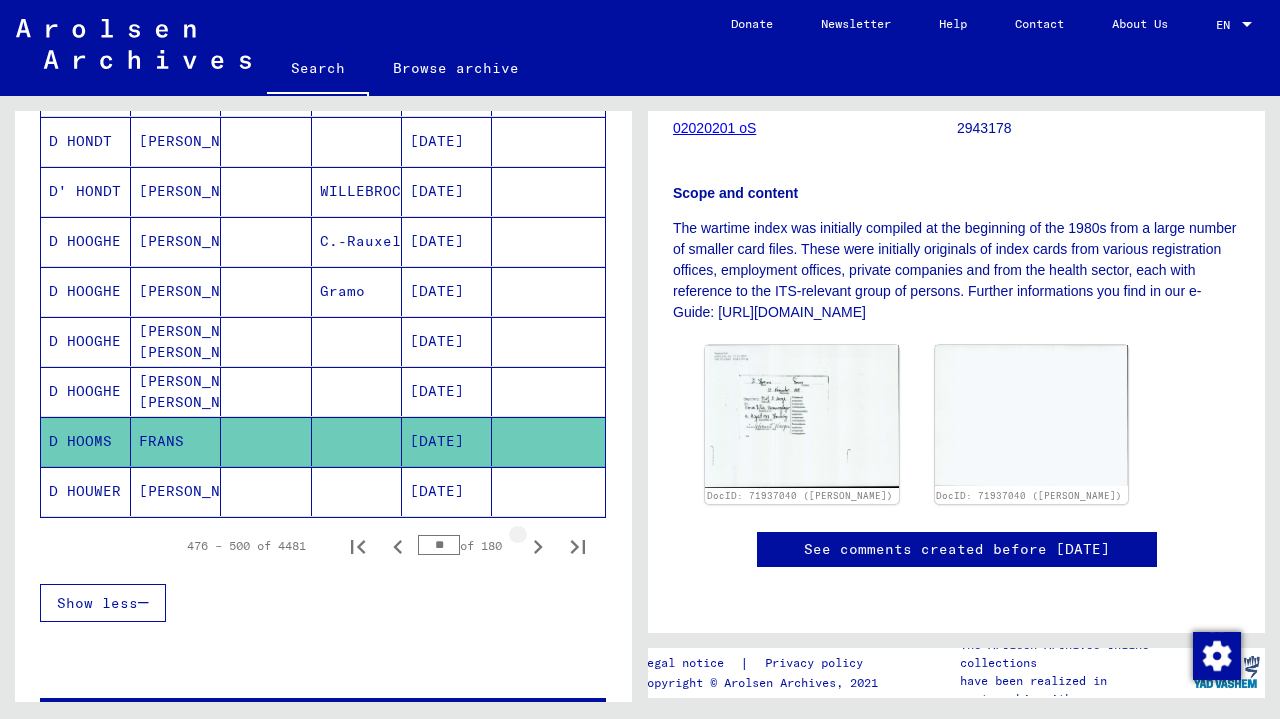 click 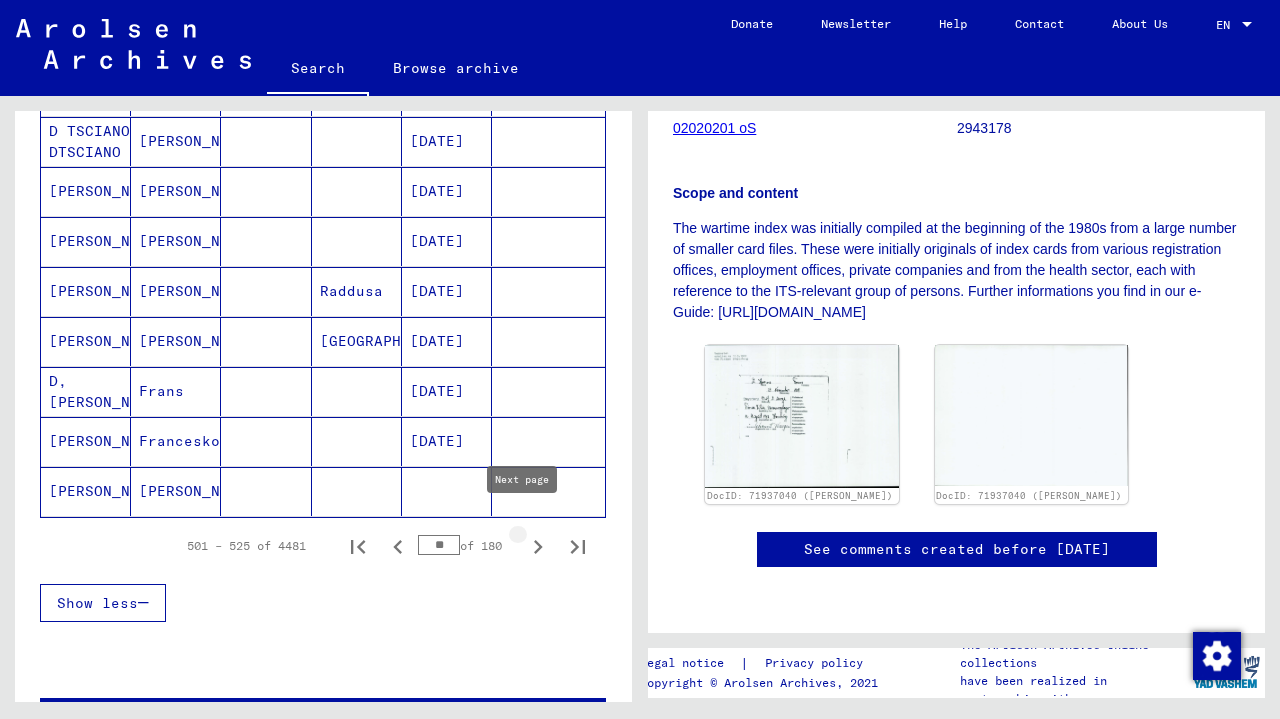 click 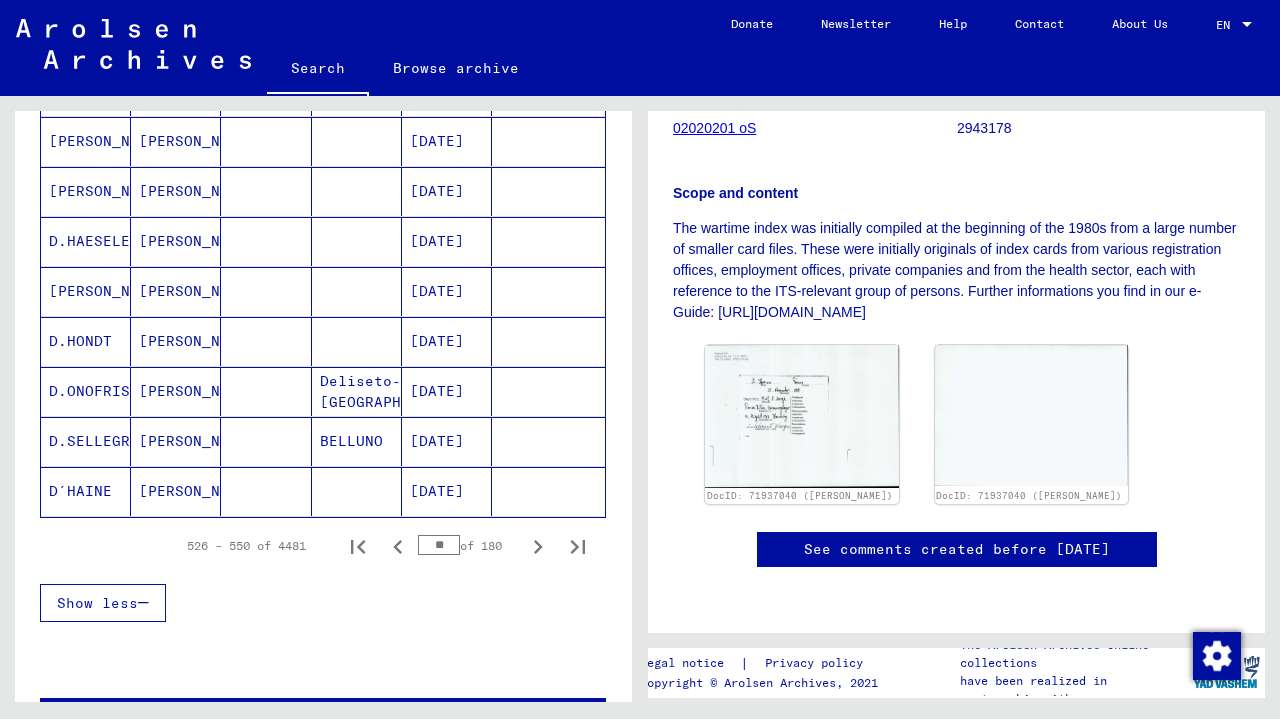 click 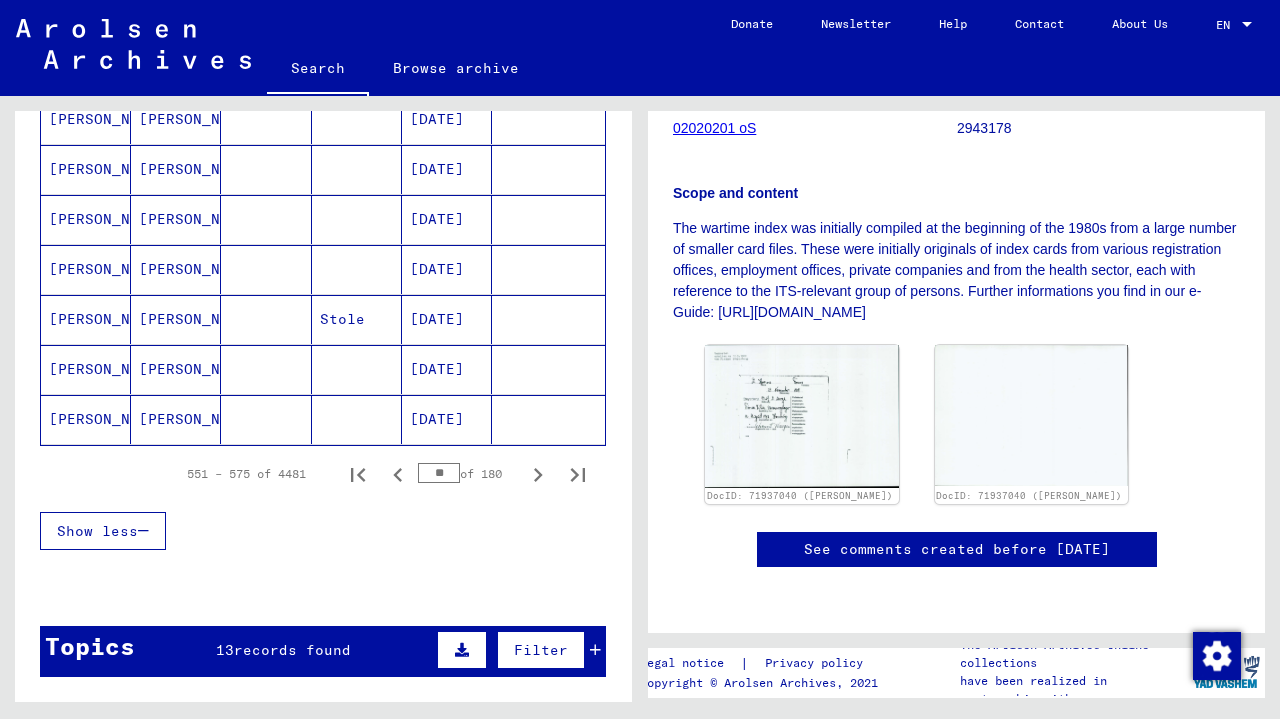 scroll, scrollTop: 1218, scrollLeft: 0, axis: vertical 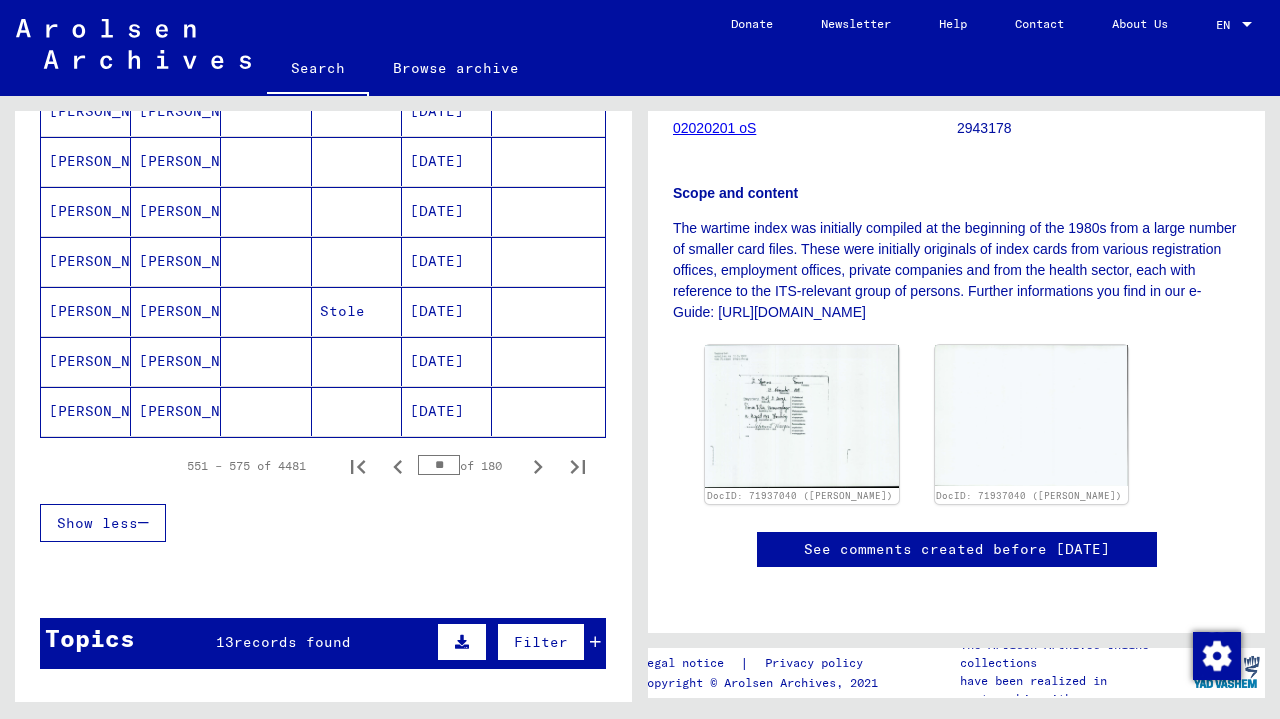 click 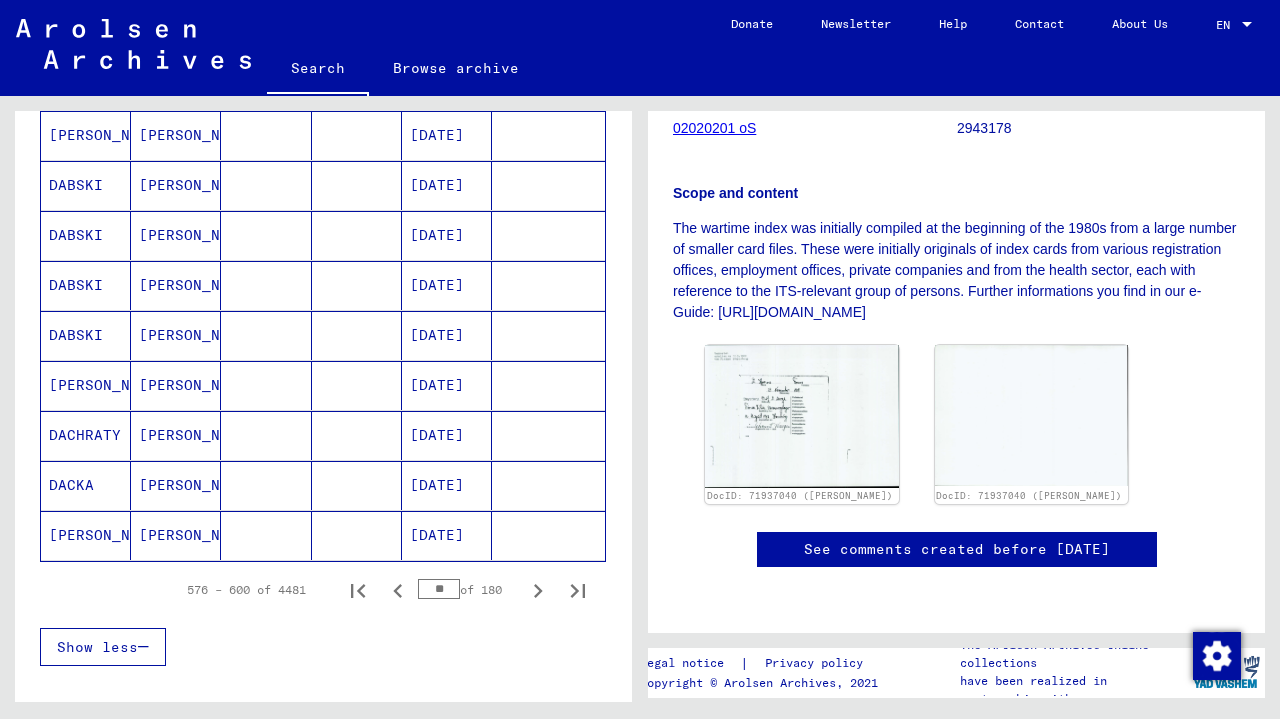 scroll, scrollTop: 1094, scrollLeft: 0, axis: vertical 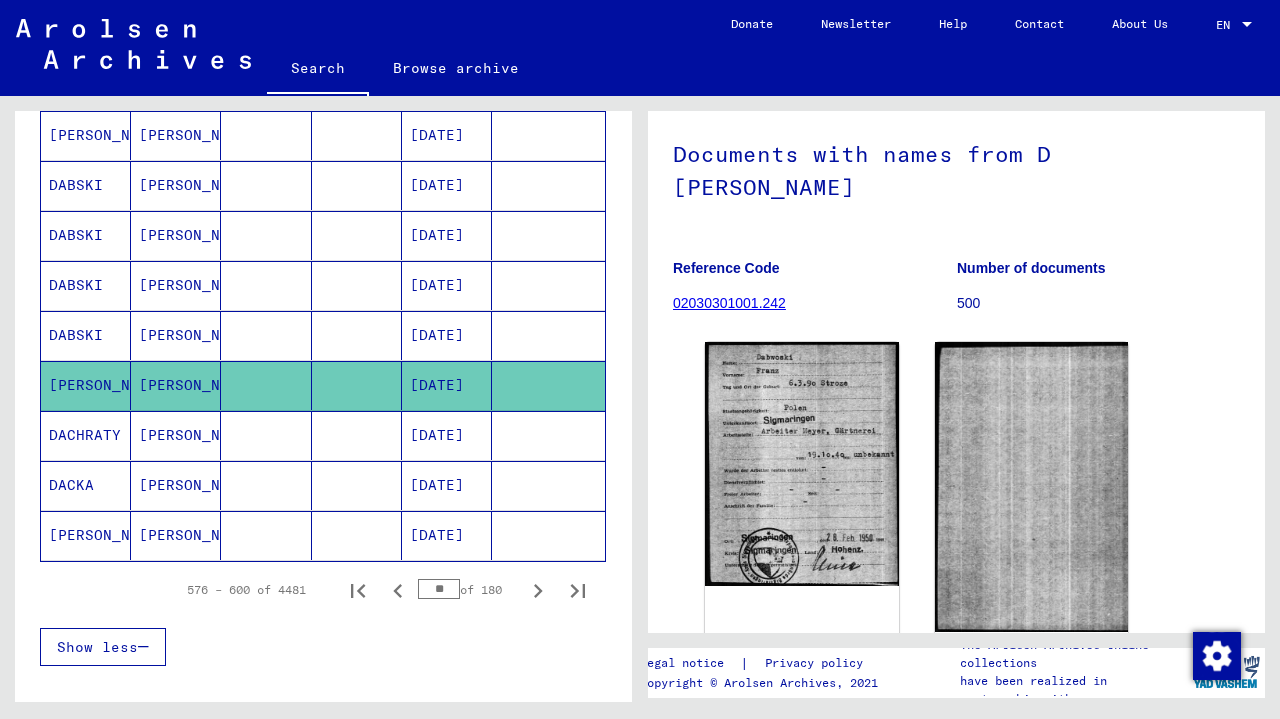 click at bounding box center [266, 485] 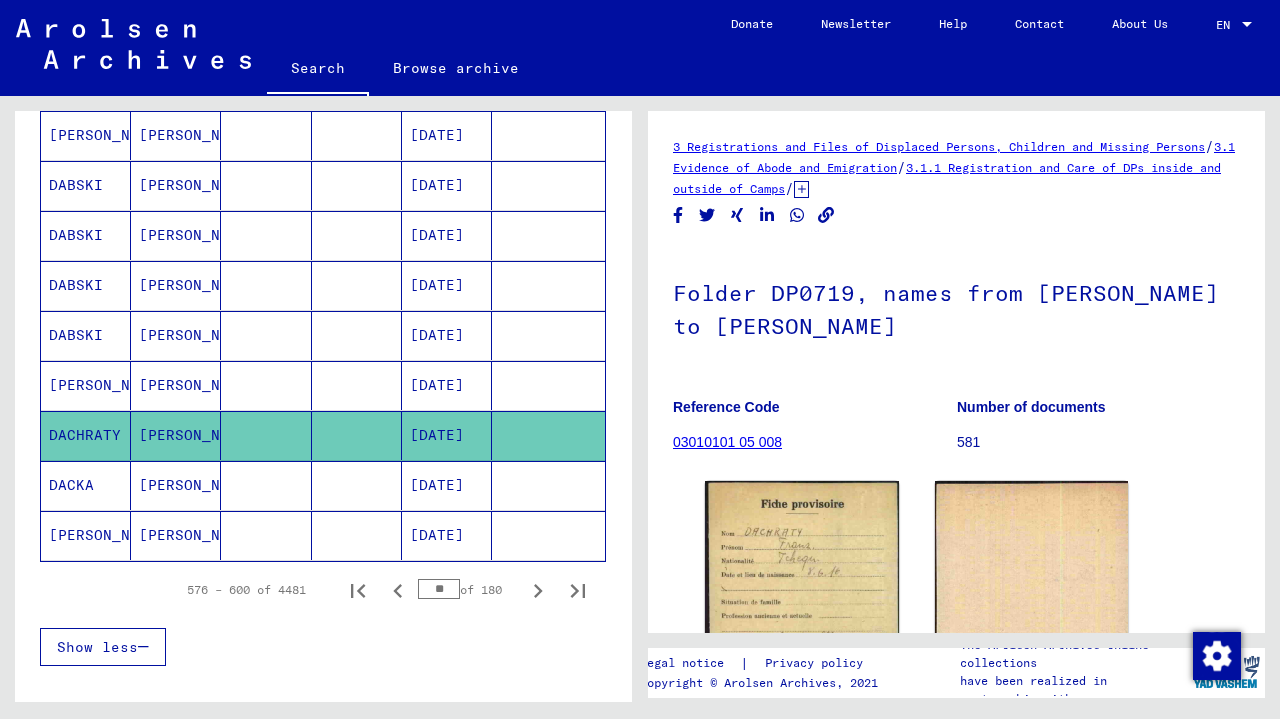 scroll, scrollTop: 106, scrollLeft: 0, axis: vertical 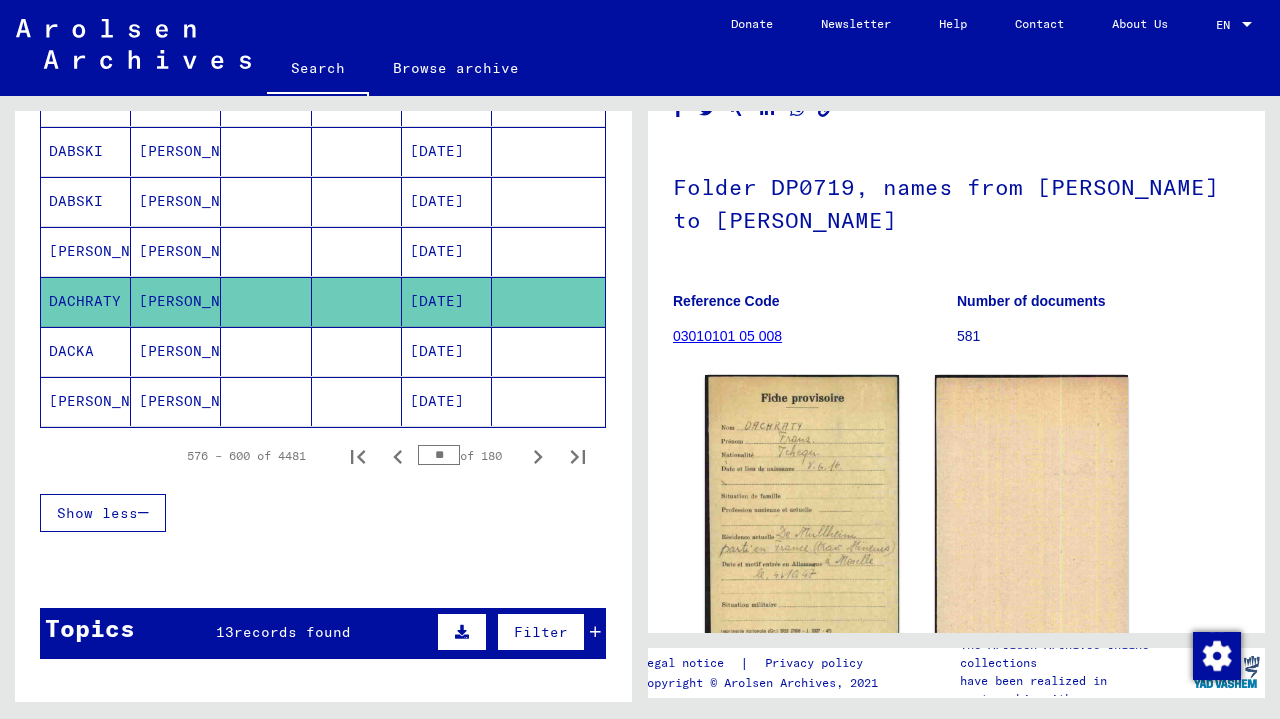 click 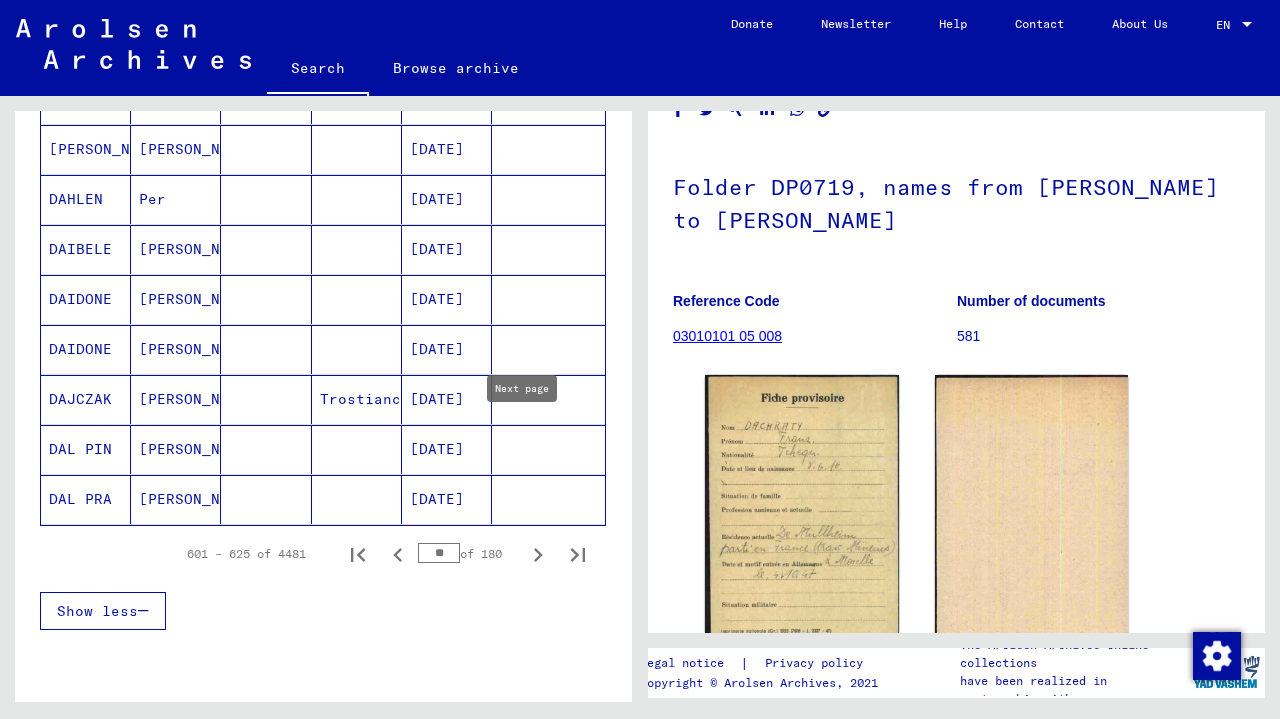 scroll, scrollTop: 1105, scrollLeft: 0, axis: vertical 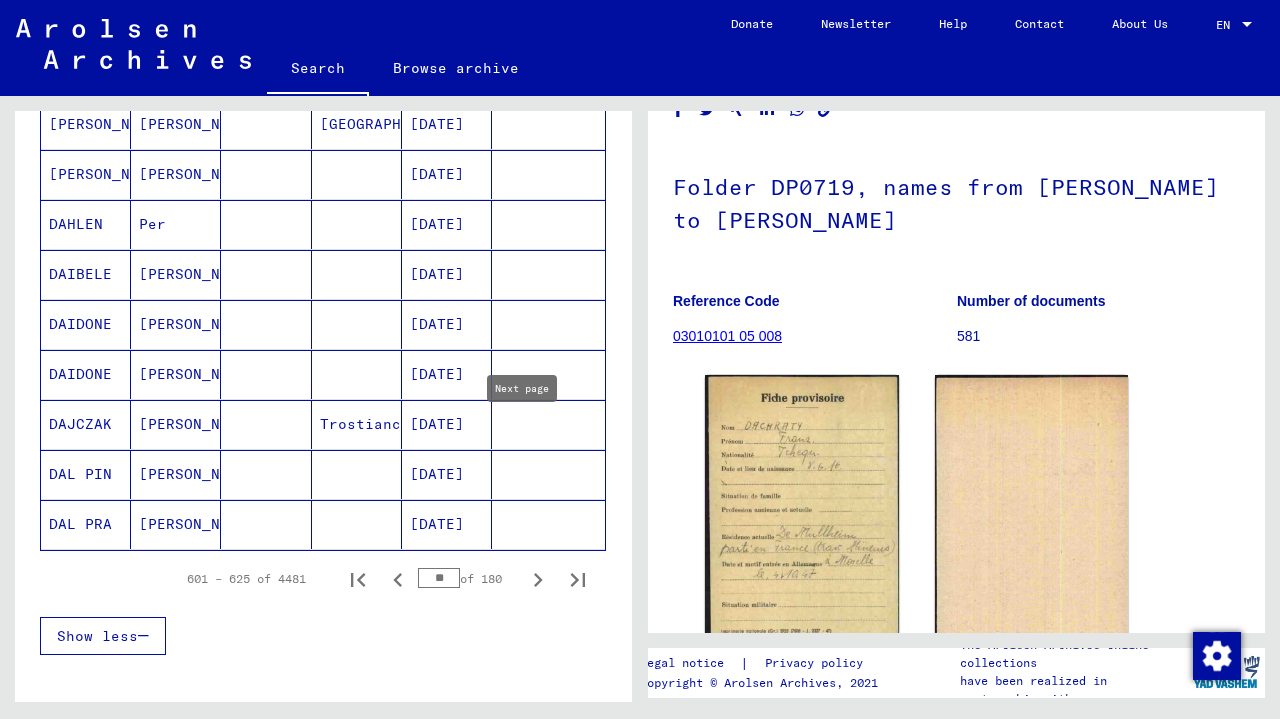 click on "[PERSON_NAME]" at bounding box center (176, 324) 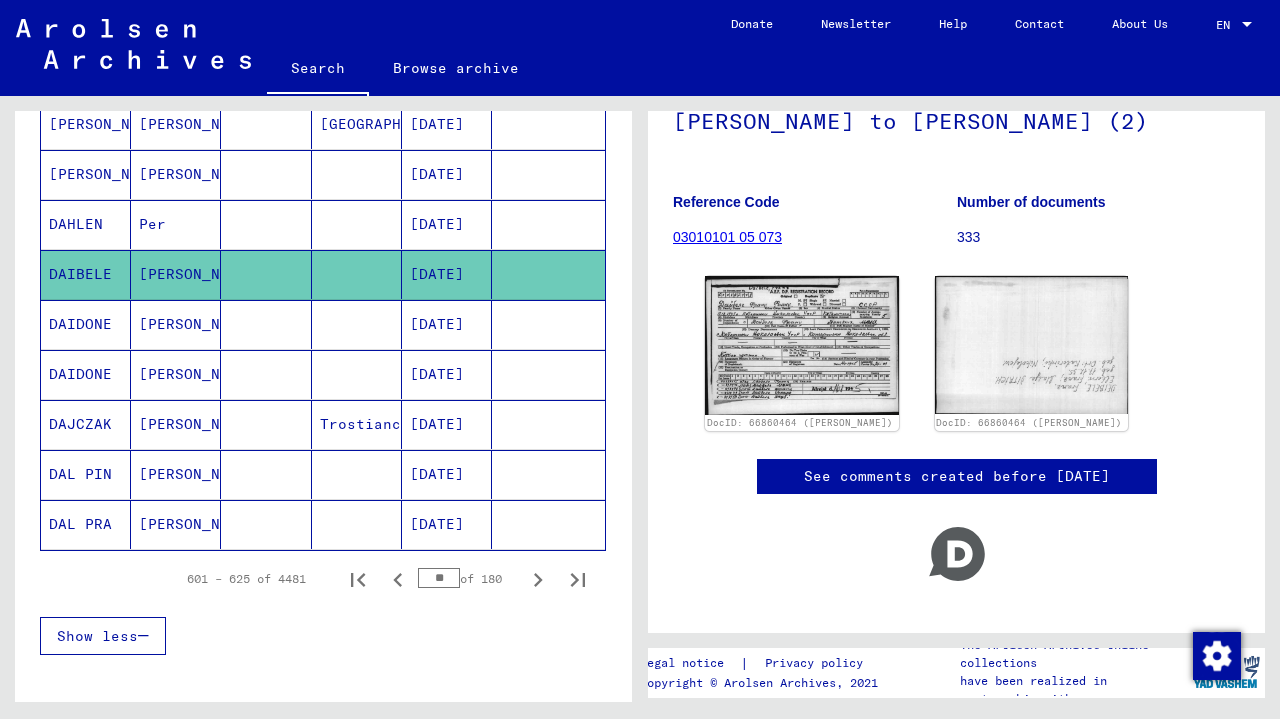 scroll, scrollTop: 204, scrollLeft: 0, axis: vertical 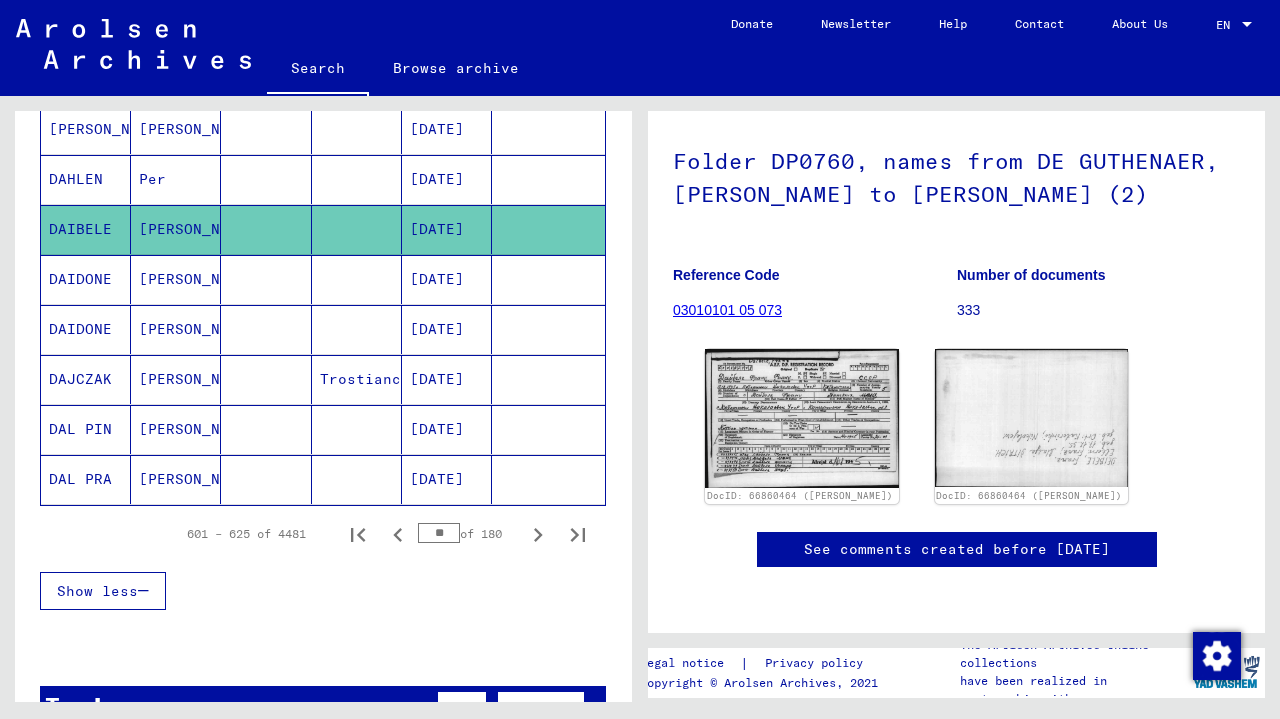 click 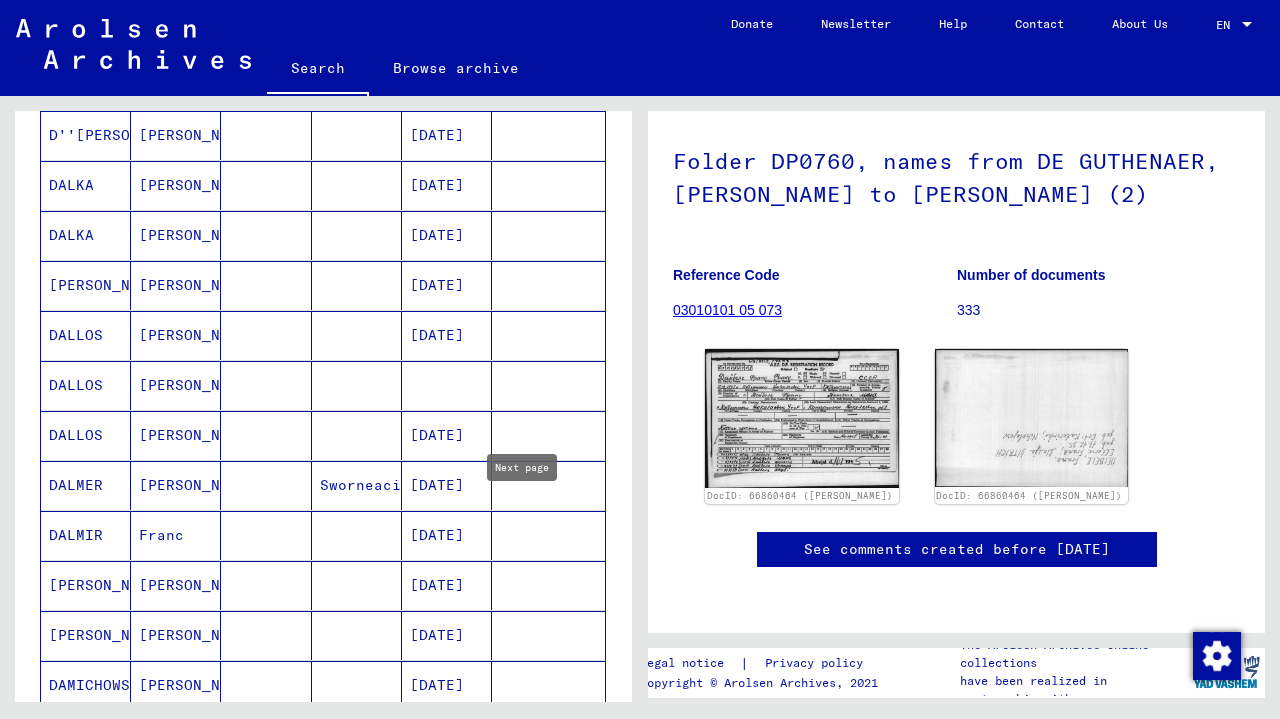 scroll, scrollTop: 467, scrollLeft: 0, axis: vertical 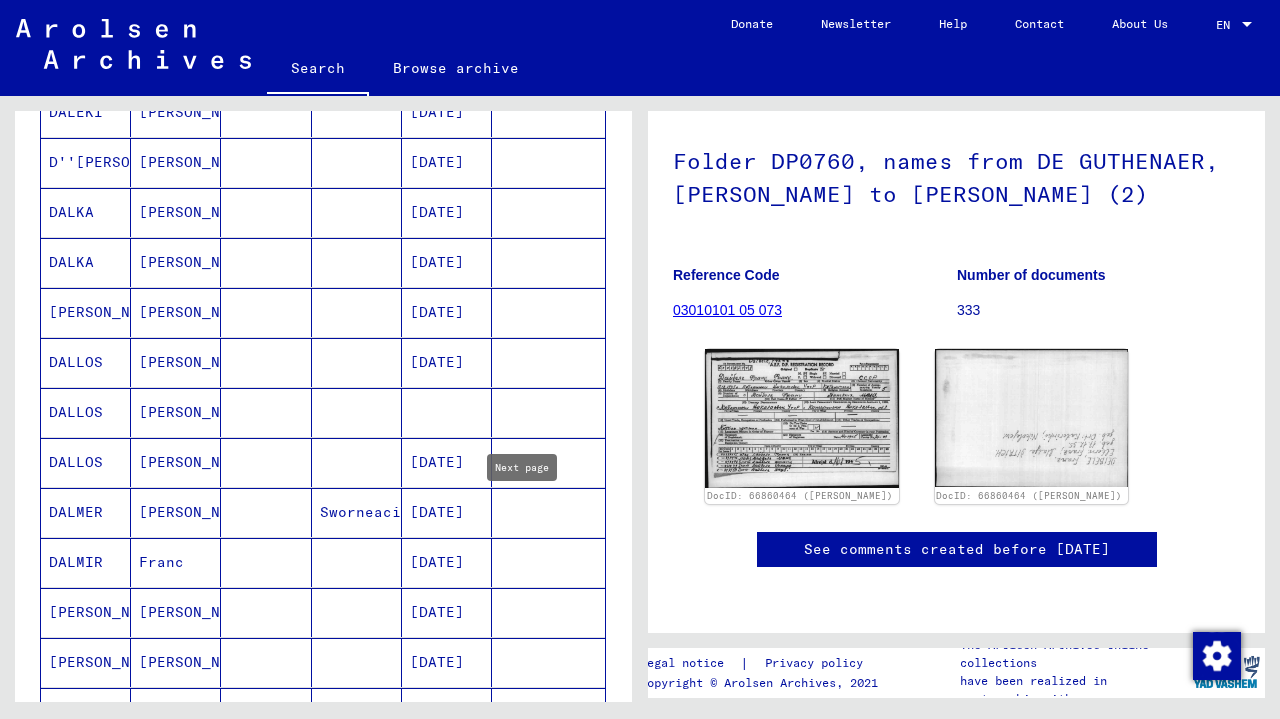 click on "[PERSON_NAME]" at bounding box center (176, 512) 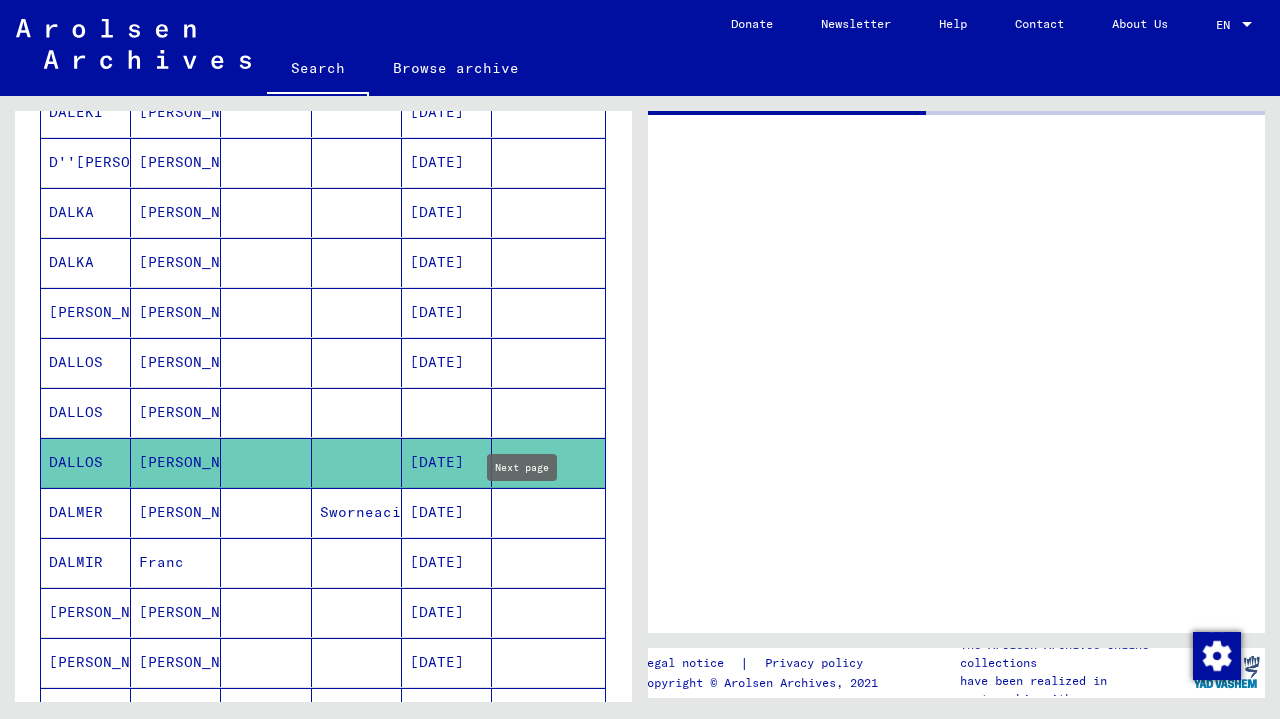 scroll, scrollTop: 0, scrollLeft: 0, axis: both 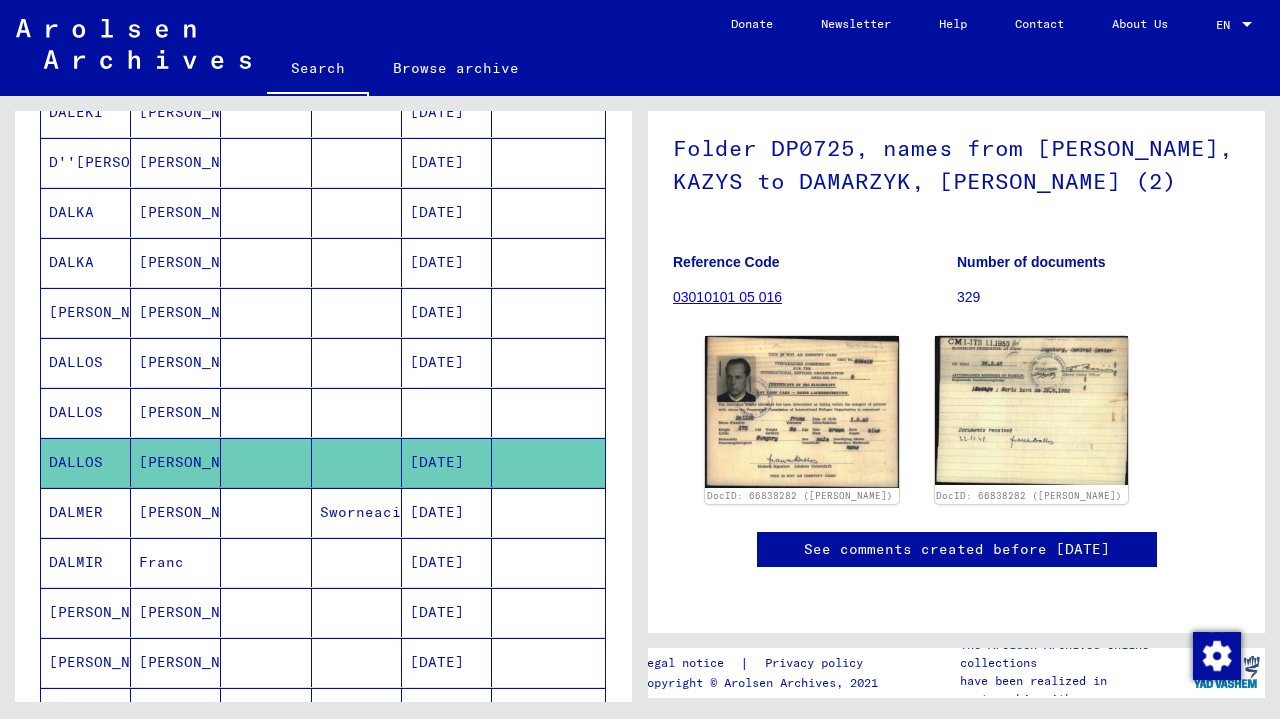 click on "[PERSON_NAME]" at bounding box center [176, 462] 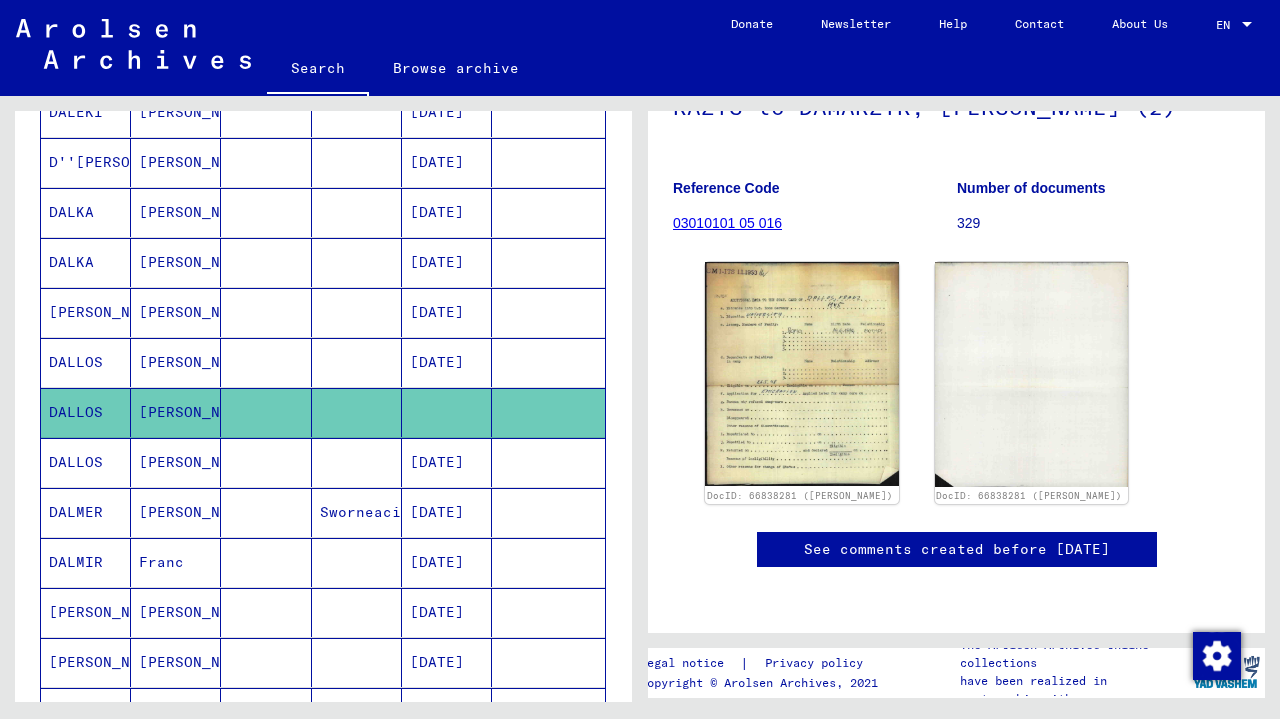 click on "[PERSON_NAME]" at bounding box center [176, 412] 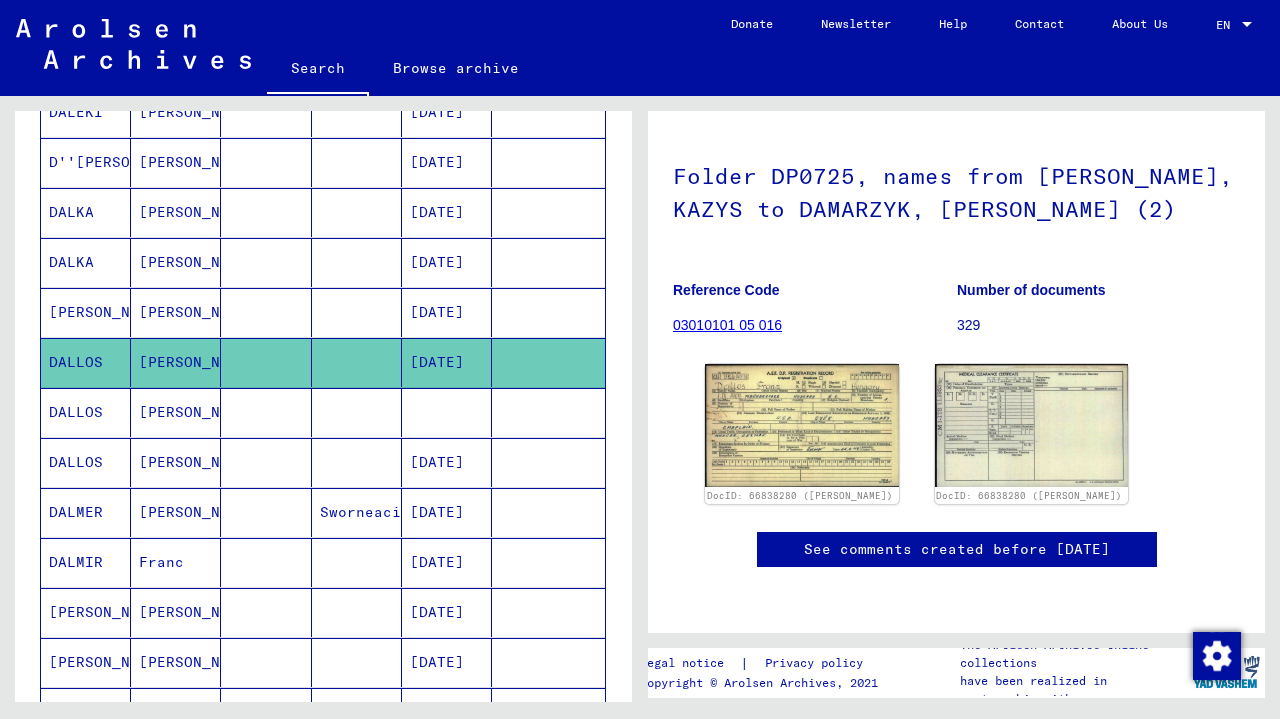 click on "[PERSON_NAME]" at bounding box center [176, 312] 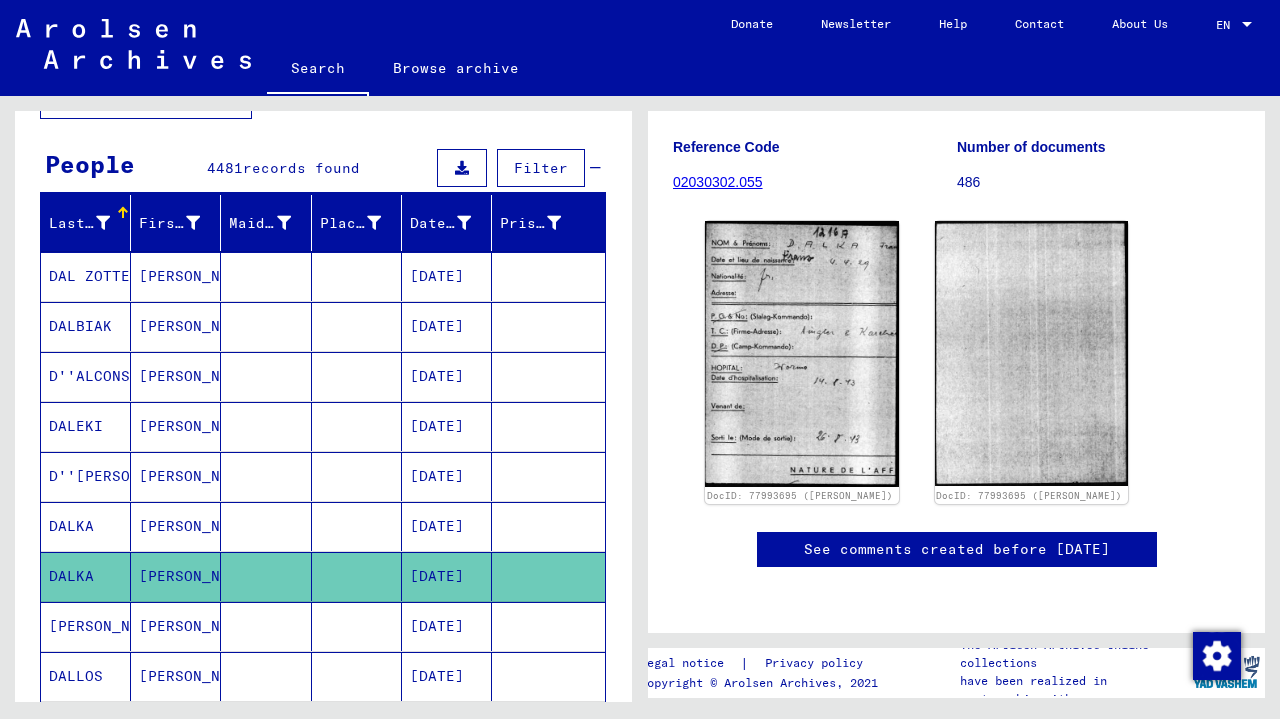 scroll, scrollTop: 141, scrollLeft: 0, axis: vertical 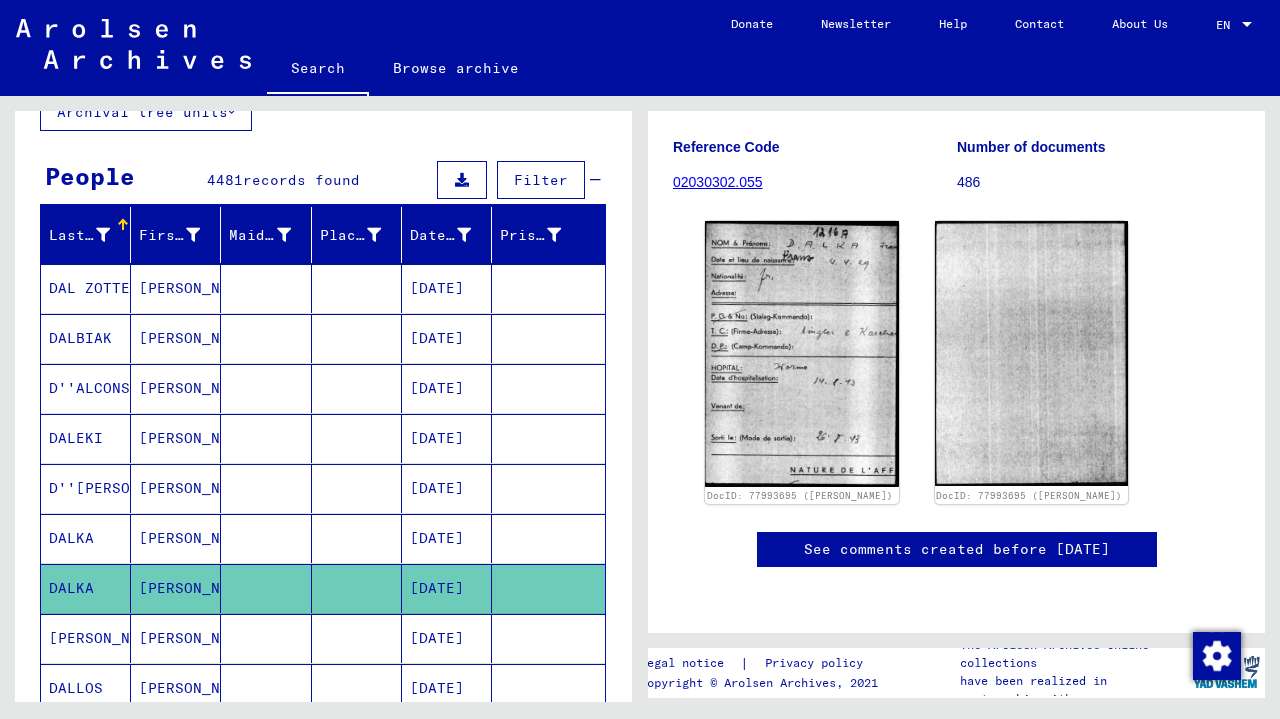 click on "[PERSON_NAME]" at bounding box center (176, 338) 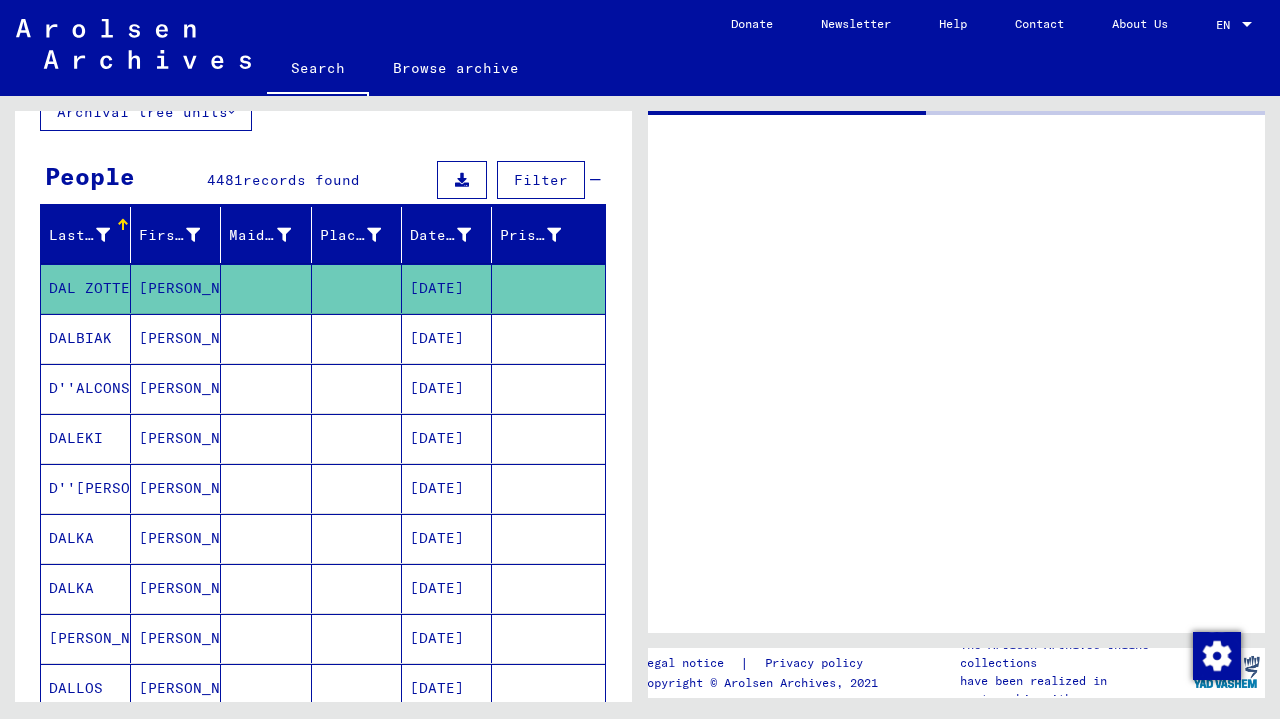 scroll, scrollTop: 0, scrollLeft: 0, axis: both 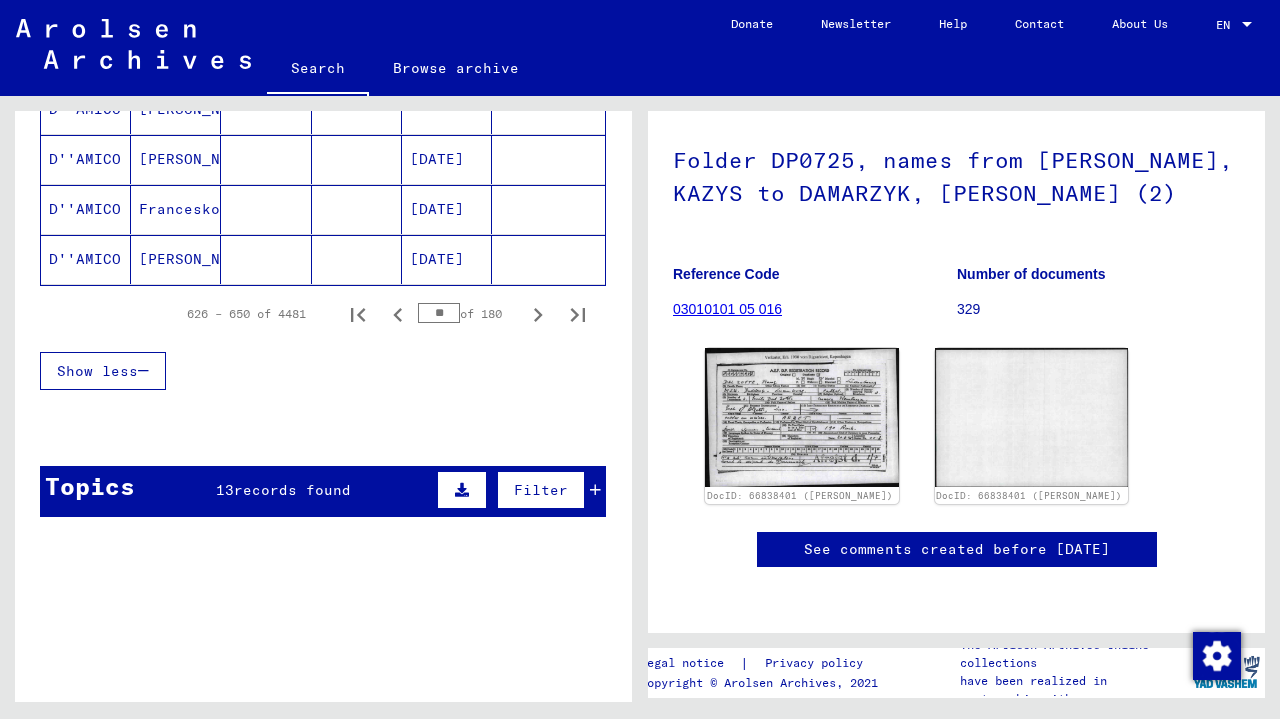 click 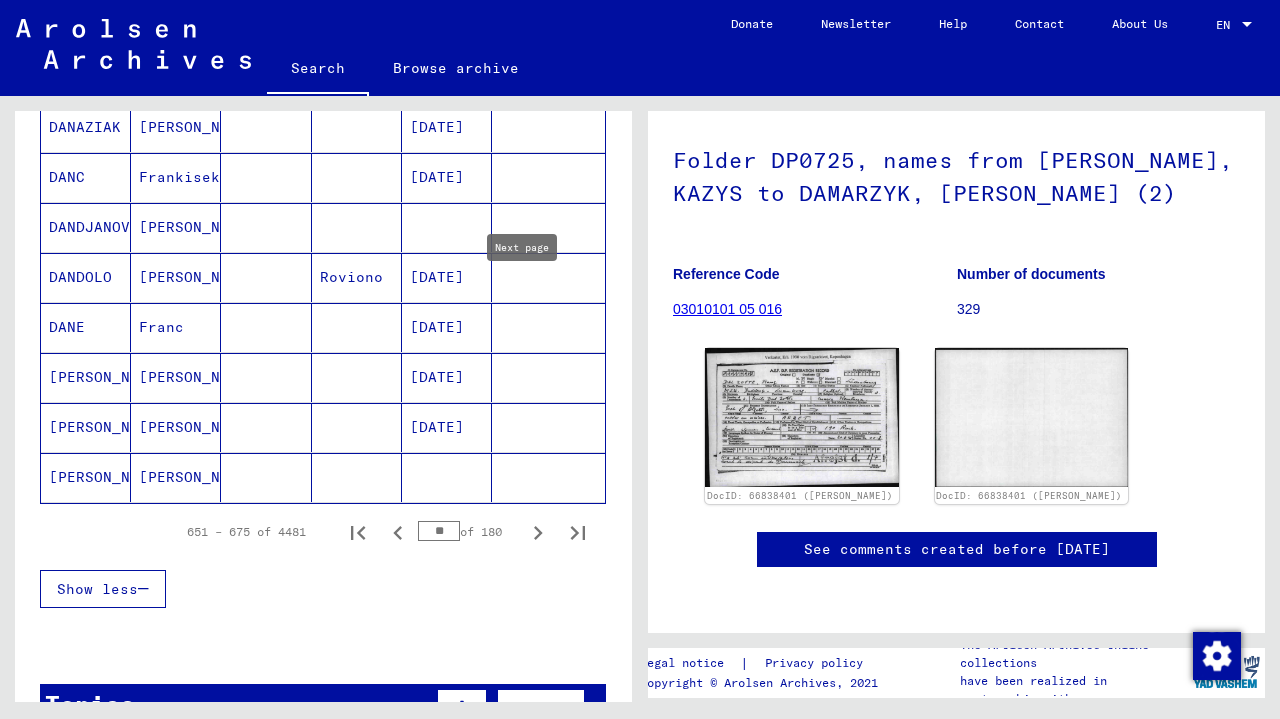 click on "[PERSON_NAME]" at bounding box center [176, 427] 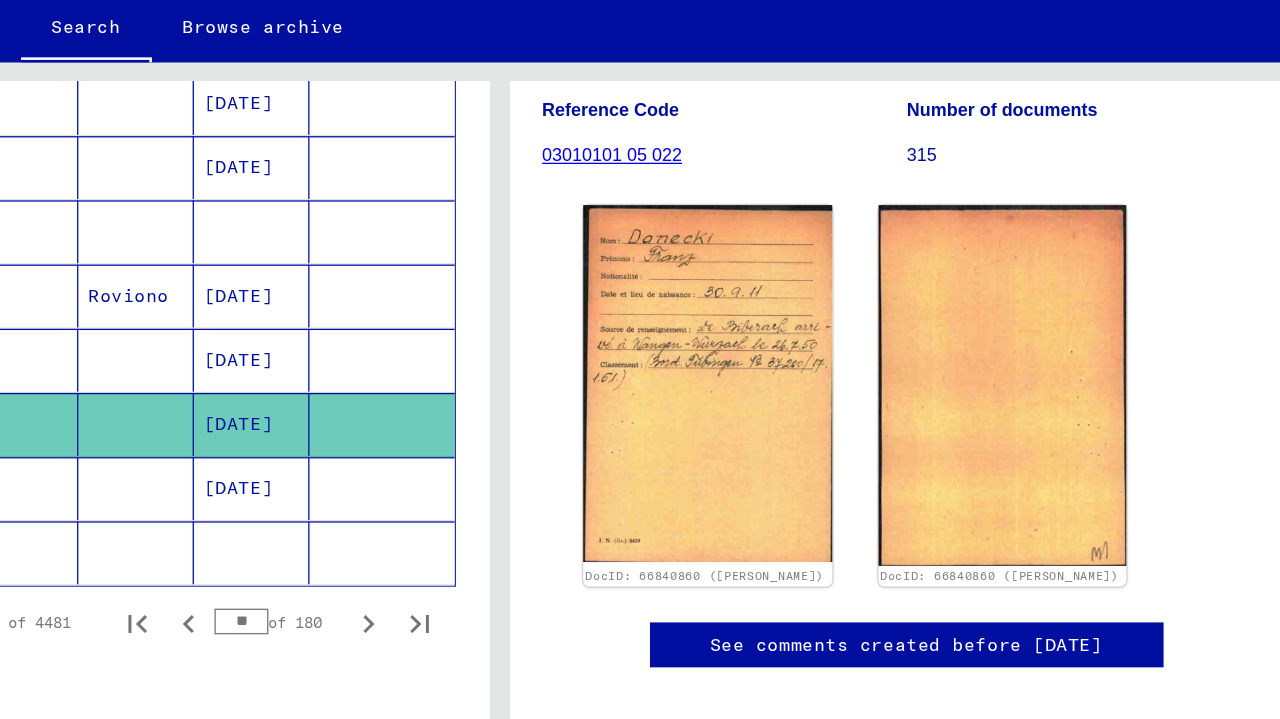 scroll, scrollTop: 335, scrollLeft: 0, axis: vertical 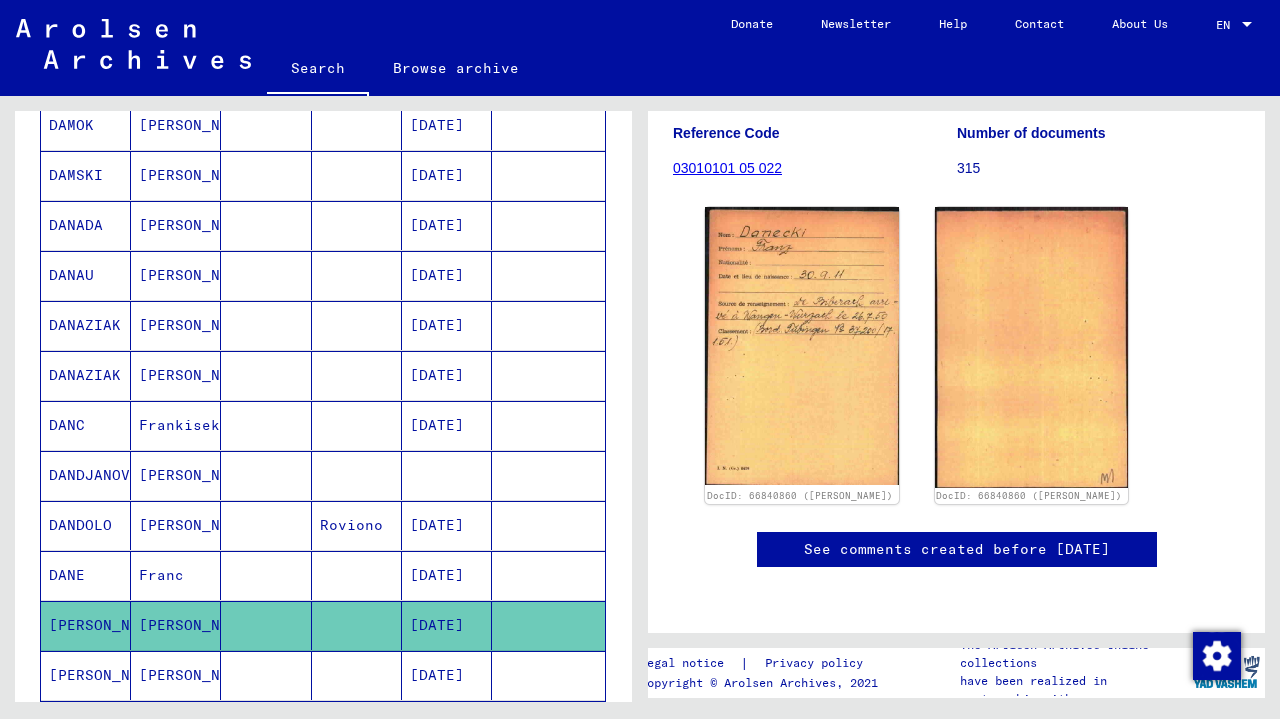 click on "[PERSON_NAME]" at bounding box center [176, 325] 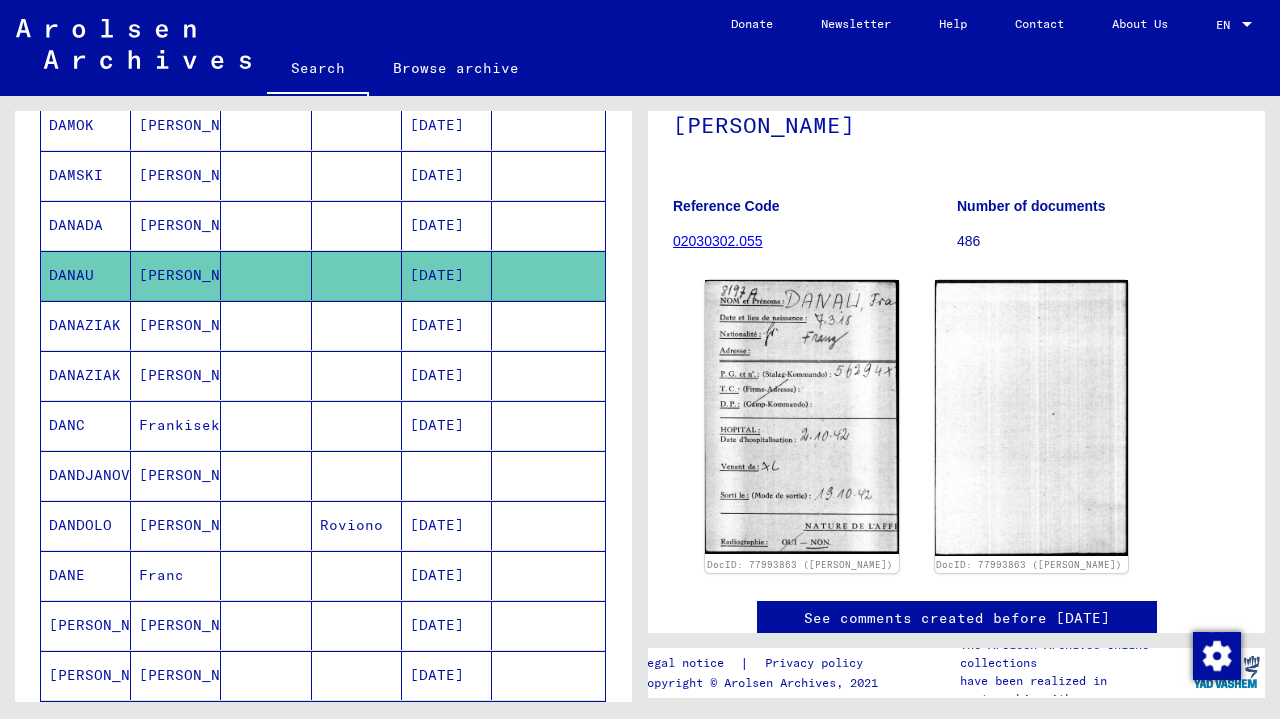 scroll, scrollTop: 266, scrollLeft: 0, axis: vertical 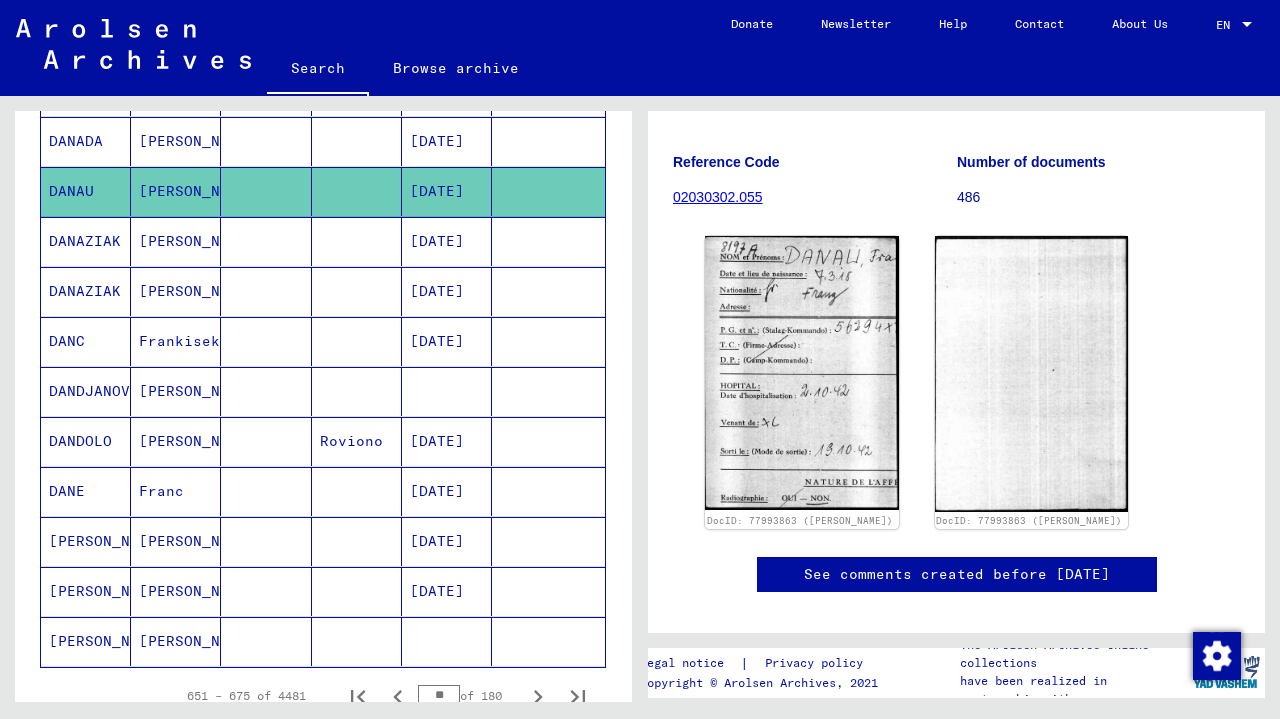 click on "[PERSON_NAME]" at bounding box center [176, 591] 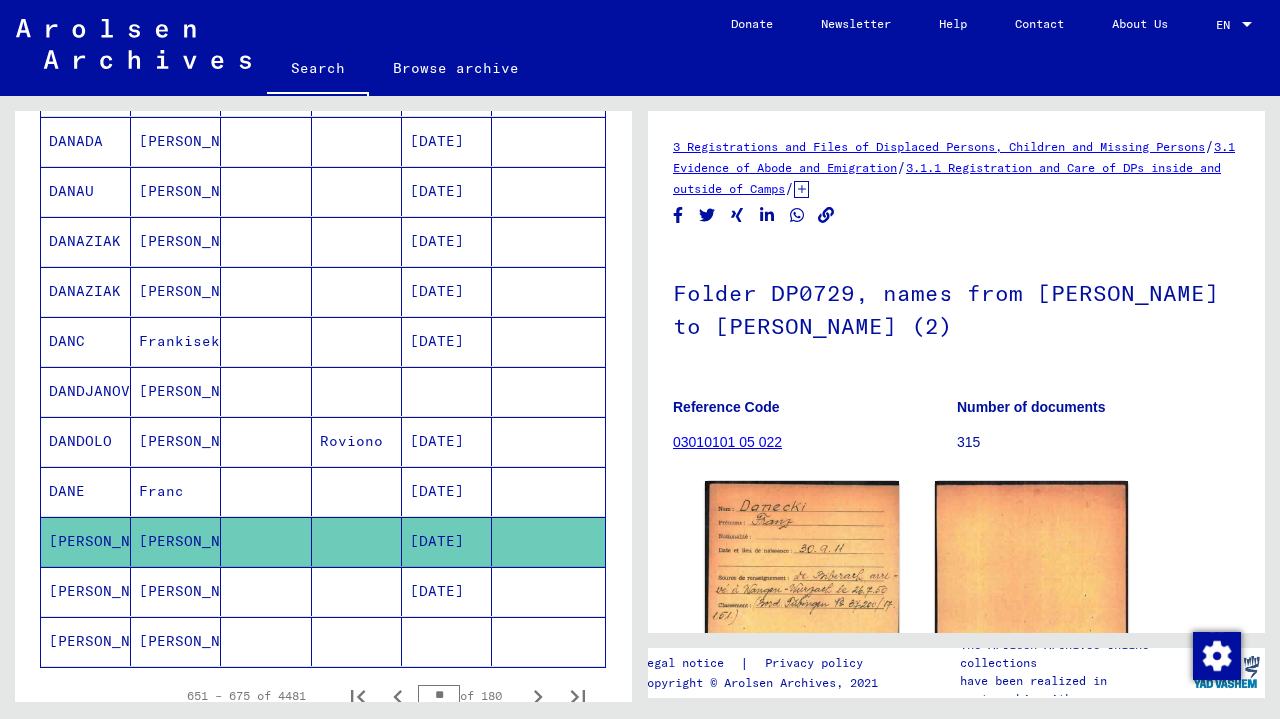 scroll, scrollTop: 0, scrollLeft: 0, axis: both 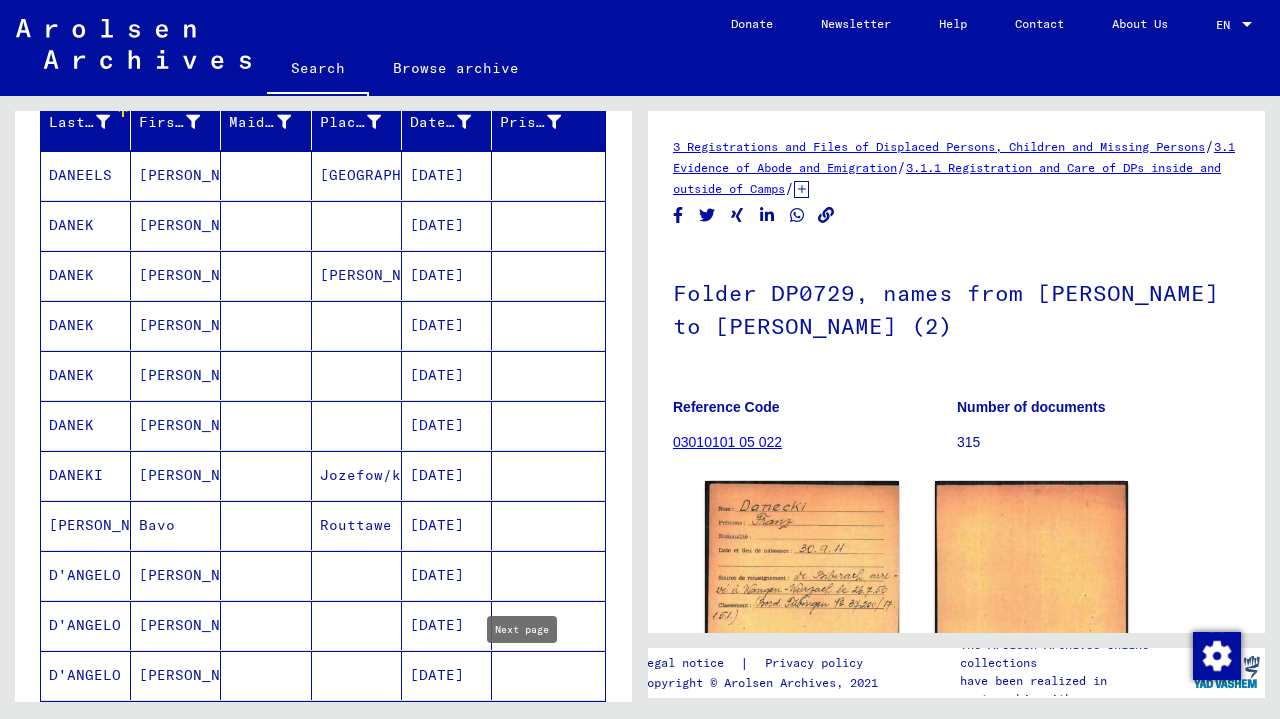 click on "[PERSON_NAME]" at bounding box center [176, 325] 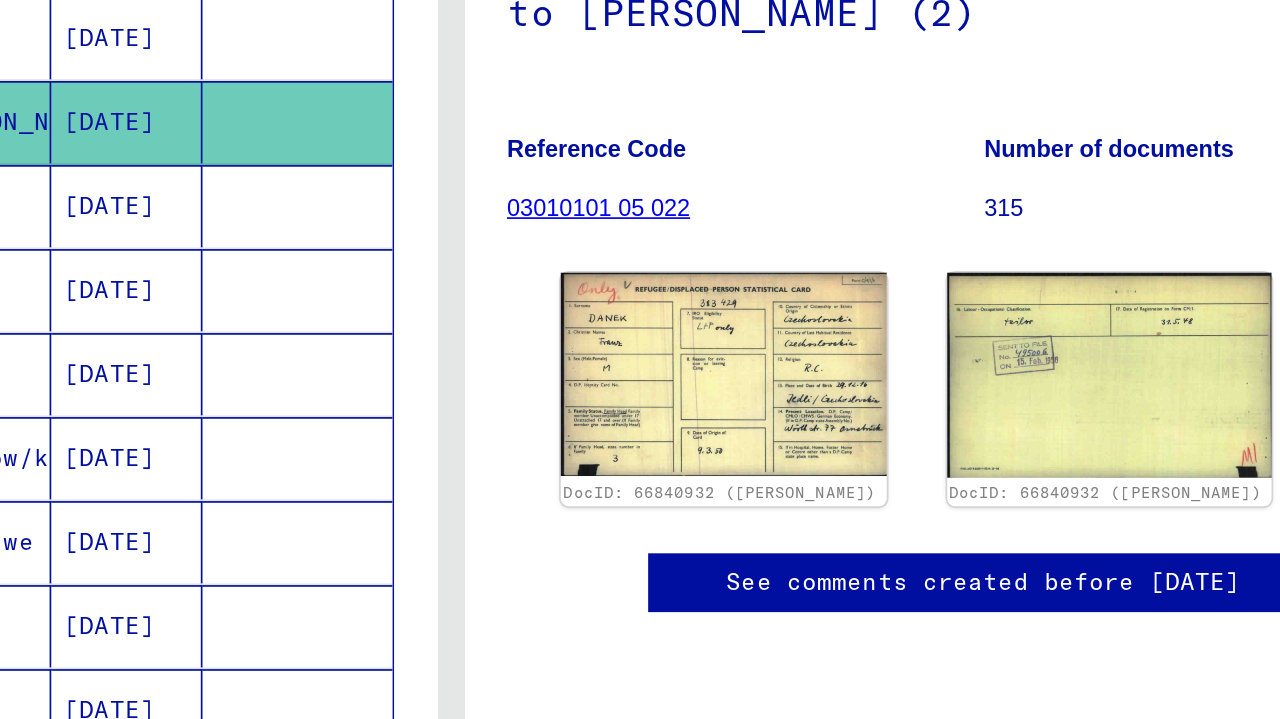 scroll, scrollTop: 134, scrollLeft: 0, axis: vertical 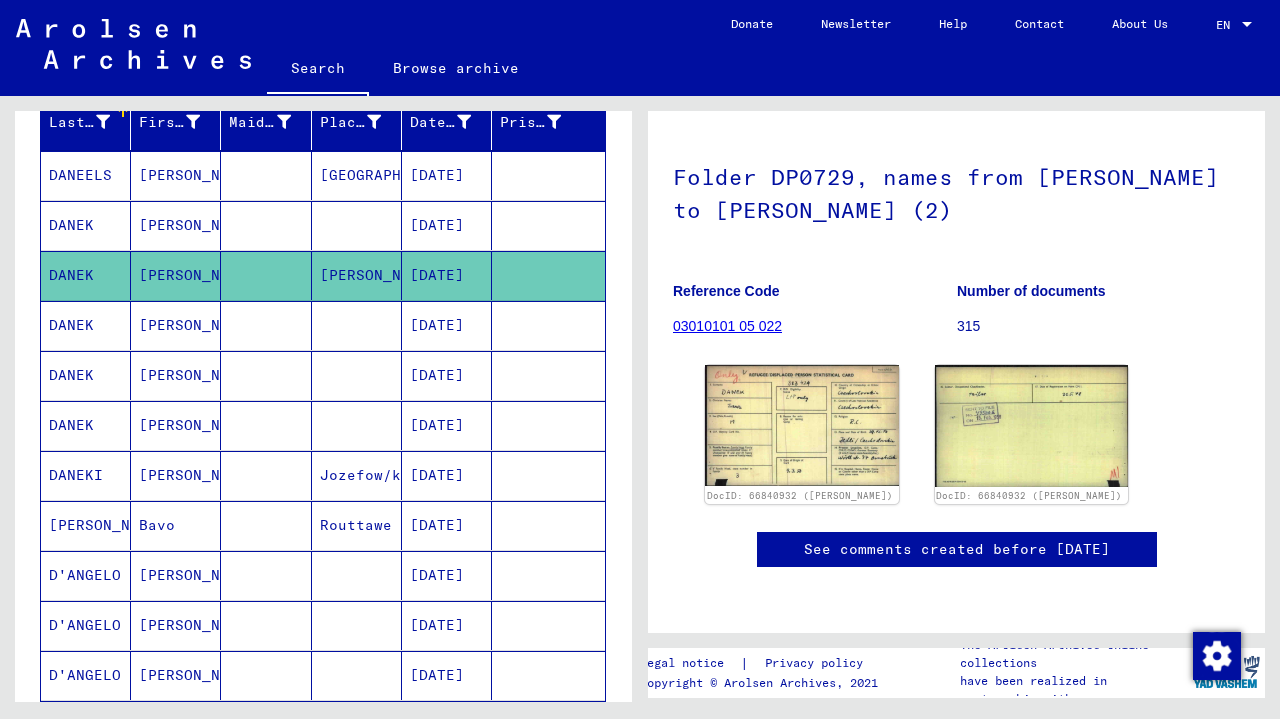 click on "[PERSON_NAME]" at bounding box center [176, 375] 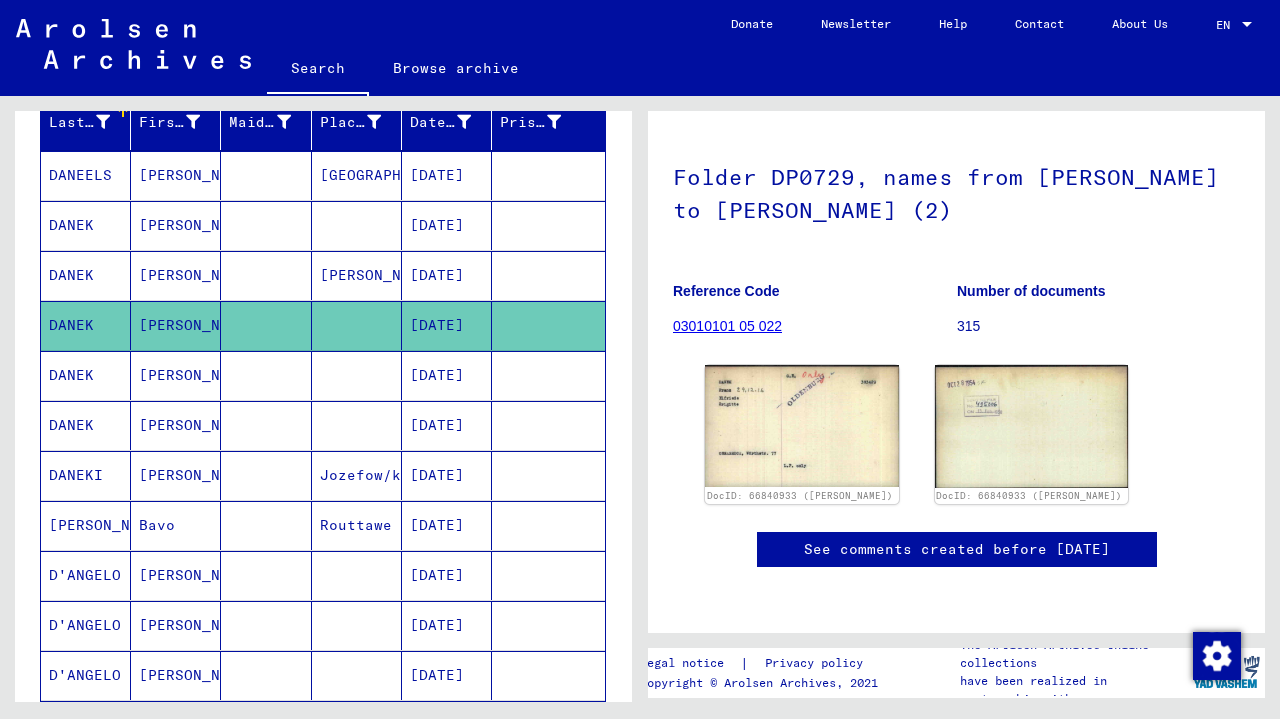 scroll, scrollTop: 168, scrollLeft: 0, axis: vertical 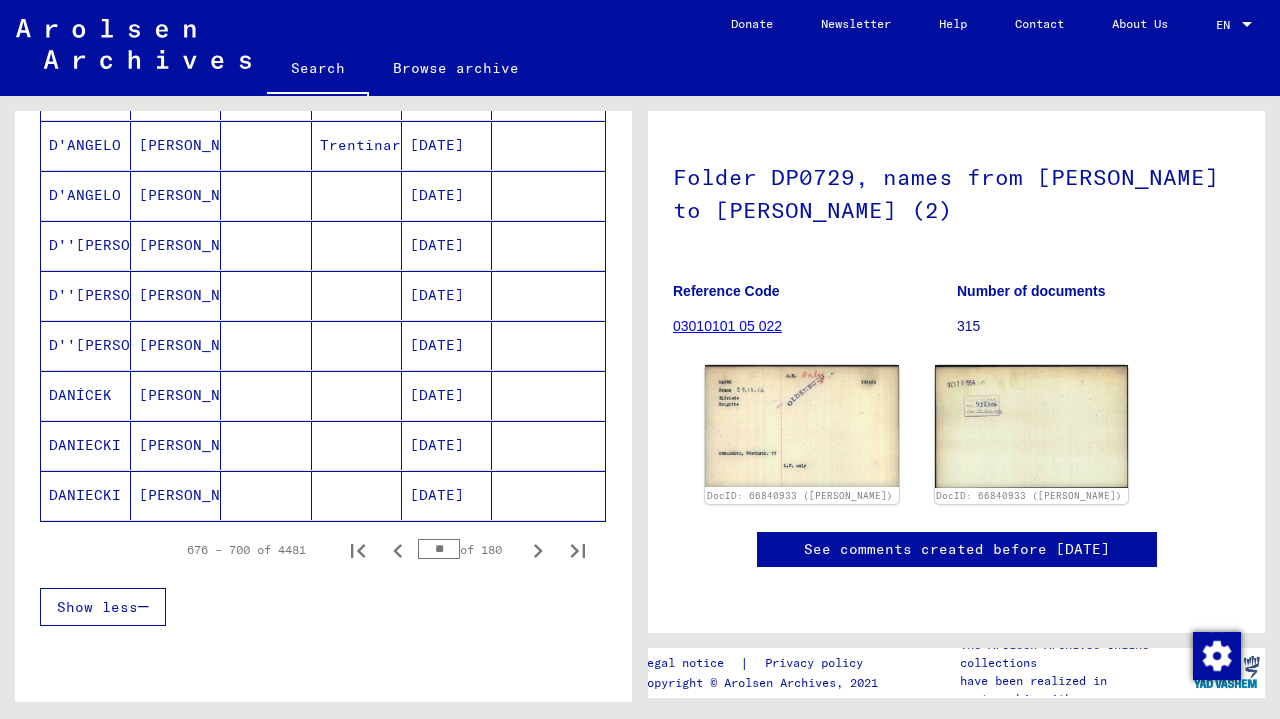 click 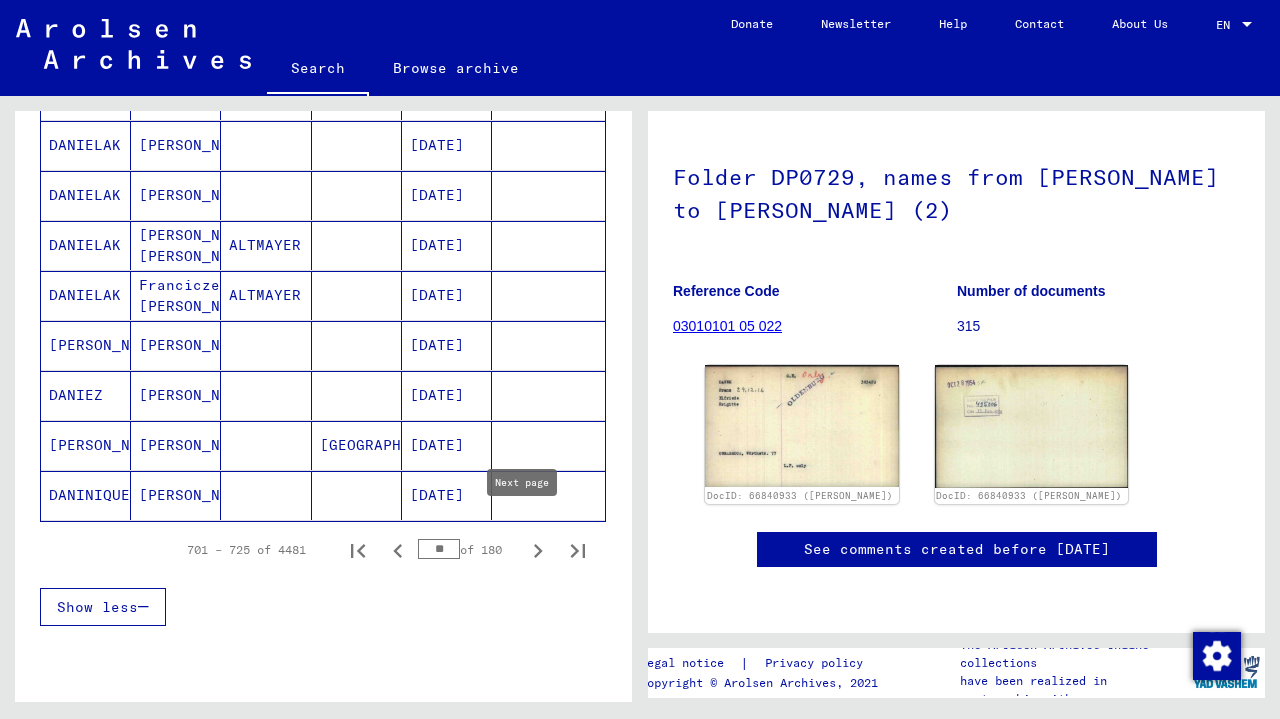 click on "[PERSON_NAME]" at bounding box center [176, 495] 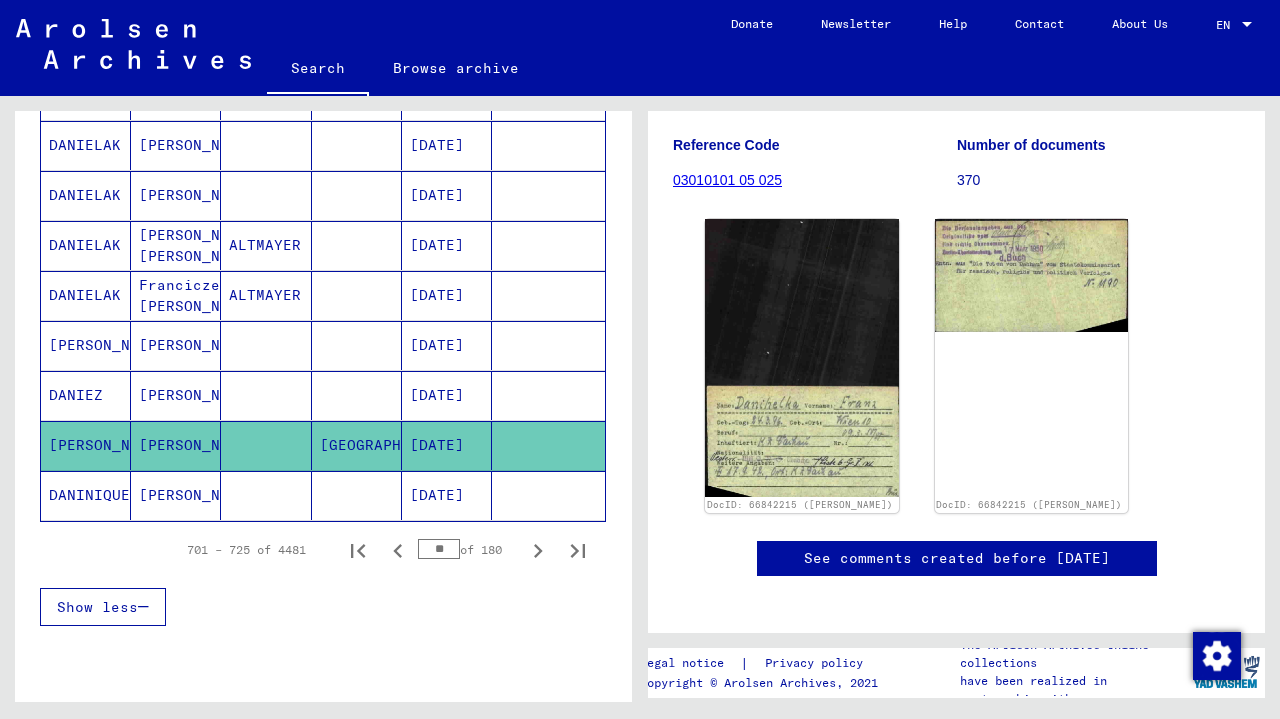 scroll, scrollTop: 264, scrollLeft: 0, axis: vertical 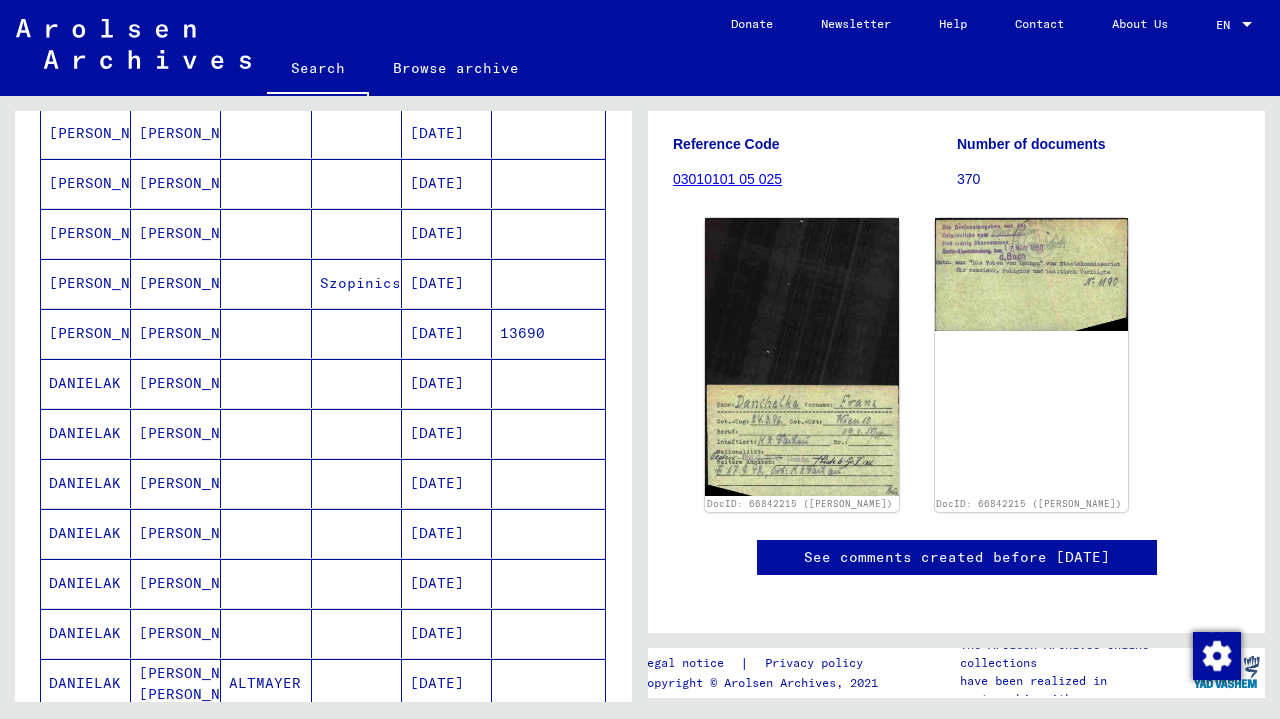 click on "[PERSON_NAME]" at bounding box center [176, 383] 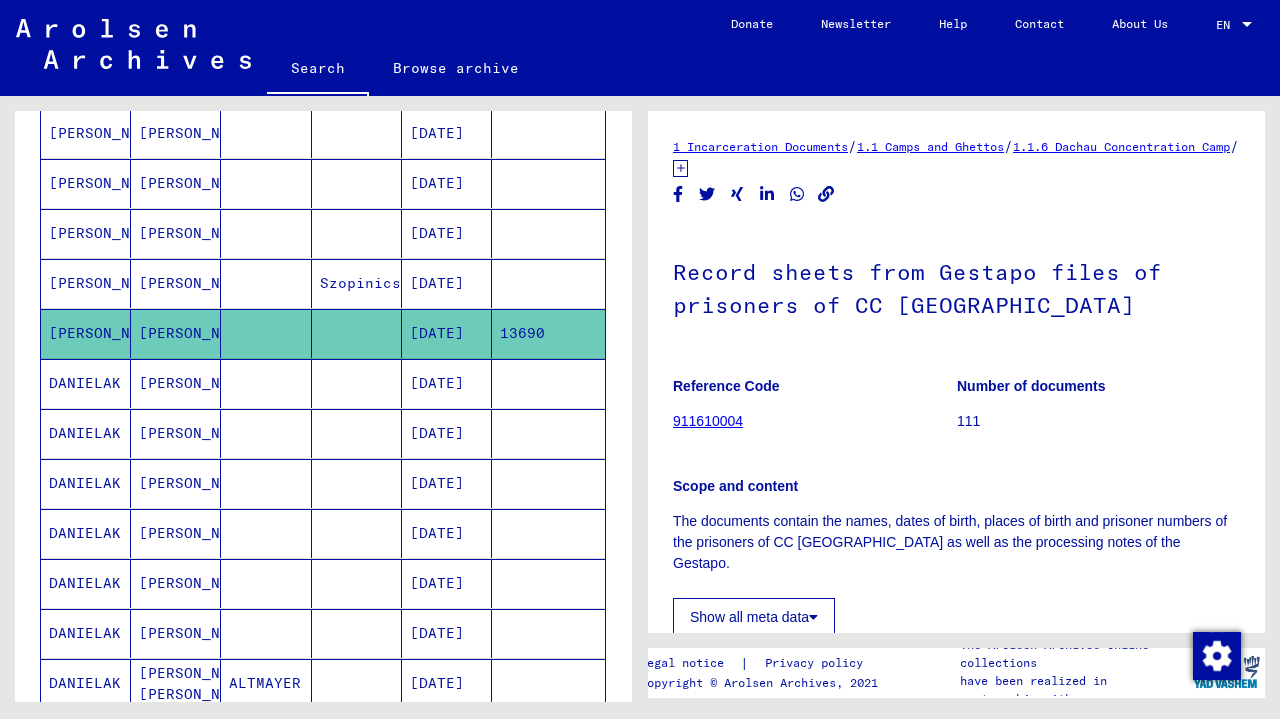 scroll, scrollTop: 300, scrollLeft: 0, axis: vertical 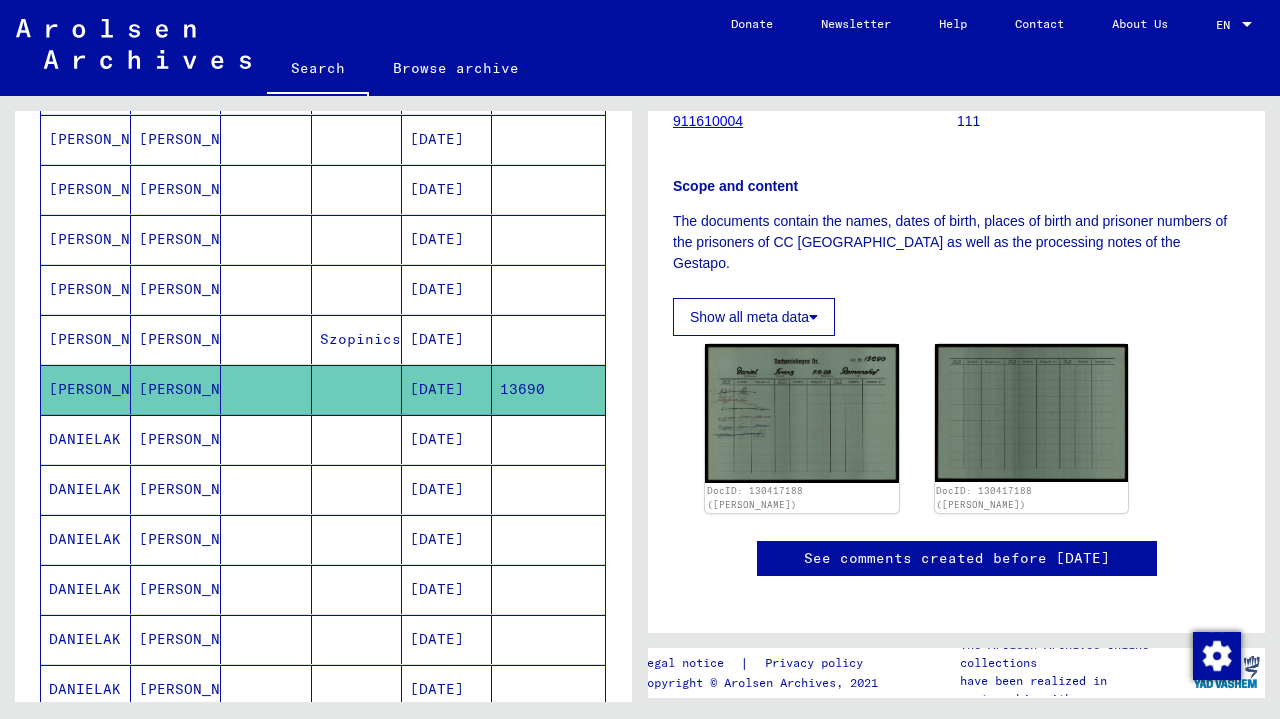 click on "[PERSON_NAME]" at bounding box center (176, 339) 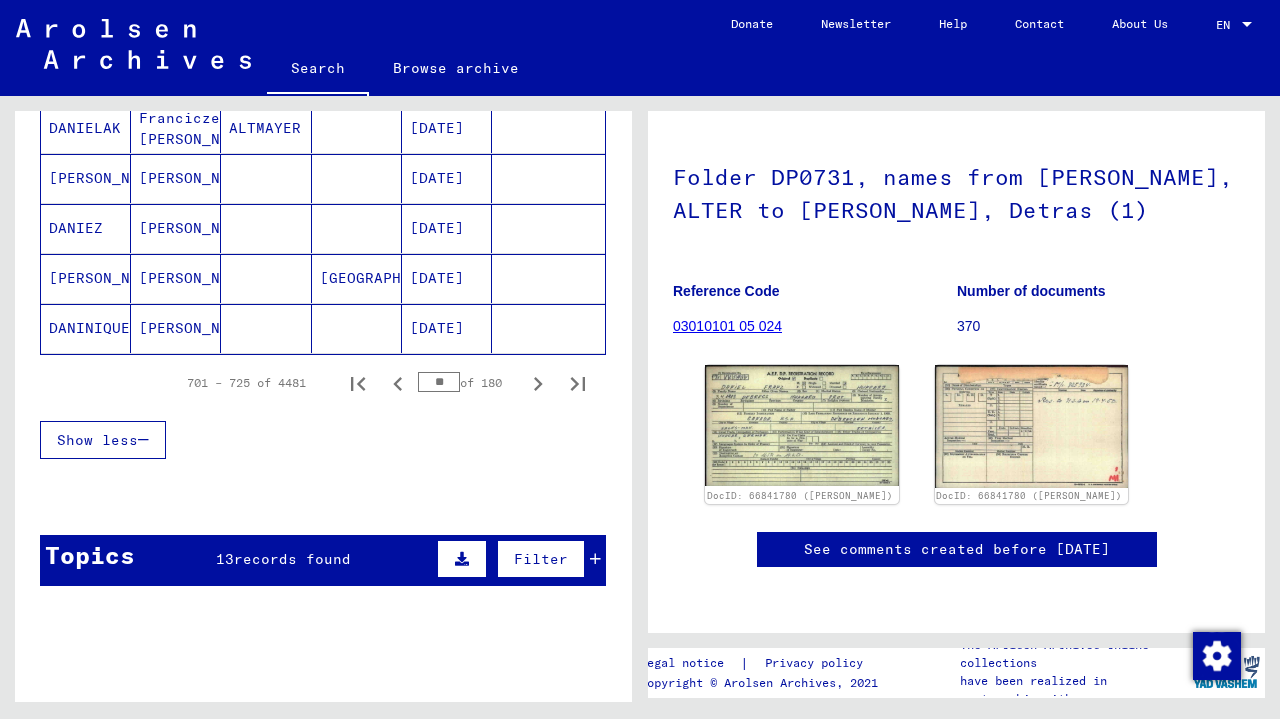 click 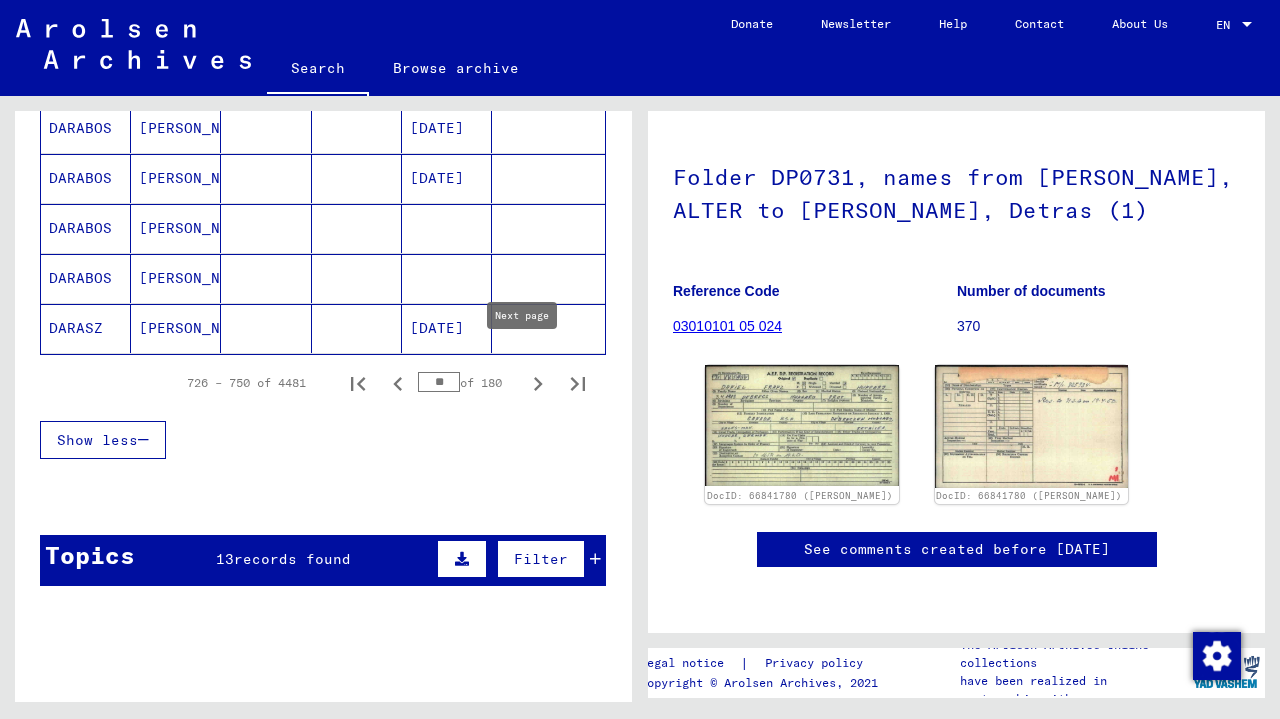 click on "[PERSON_NAME]" at bounding box center (176, 328) 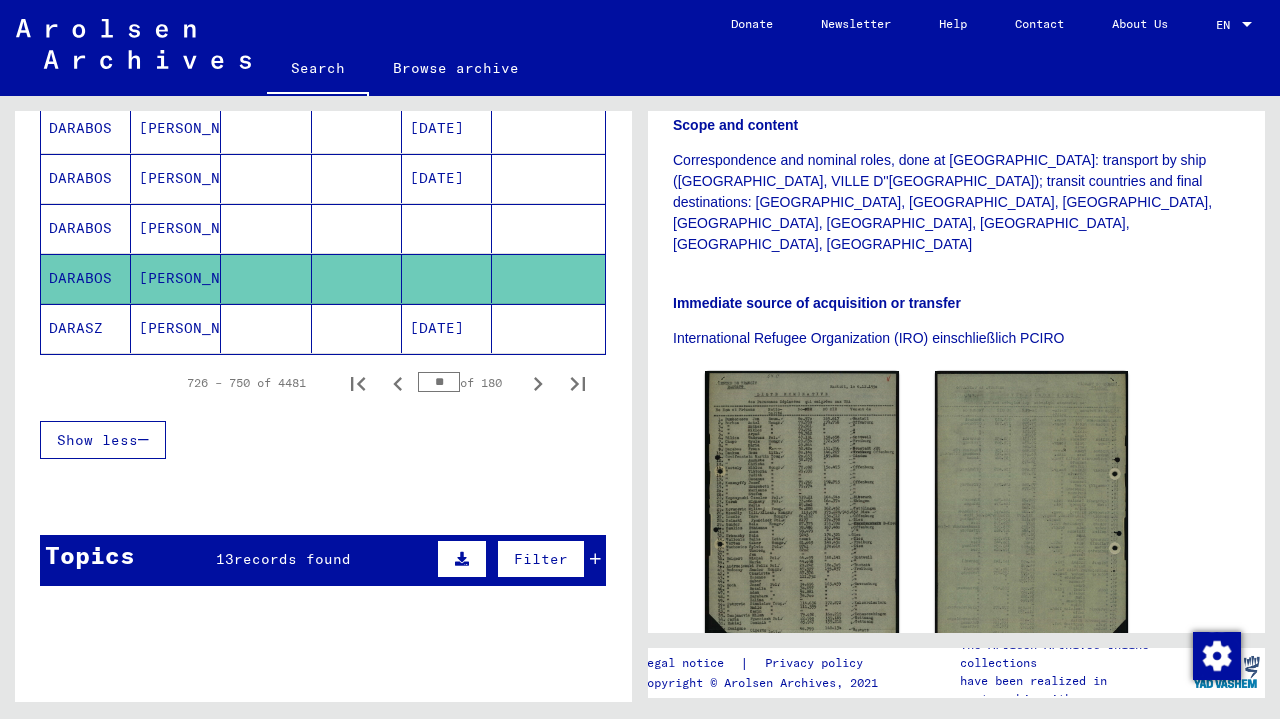 click on "[PERSON_NAME]" at bounding box center (176, 278) 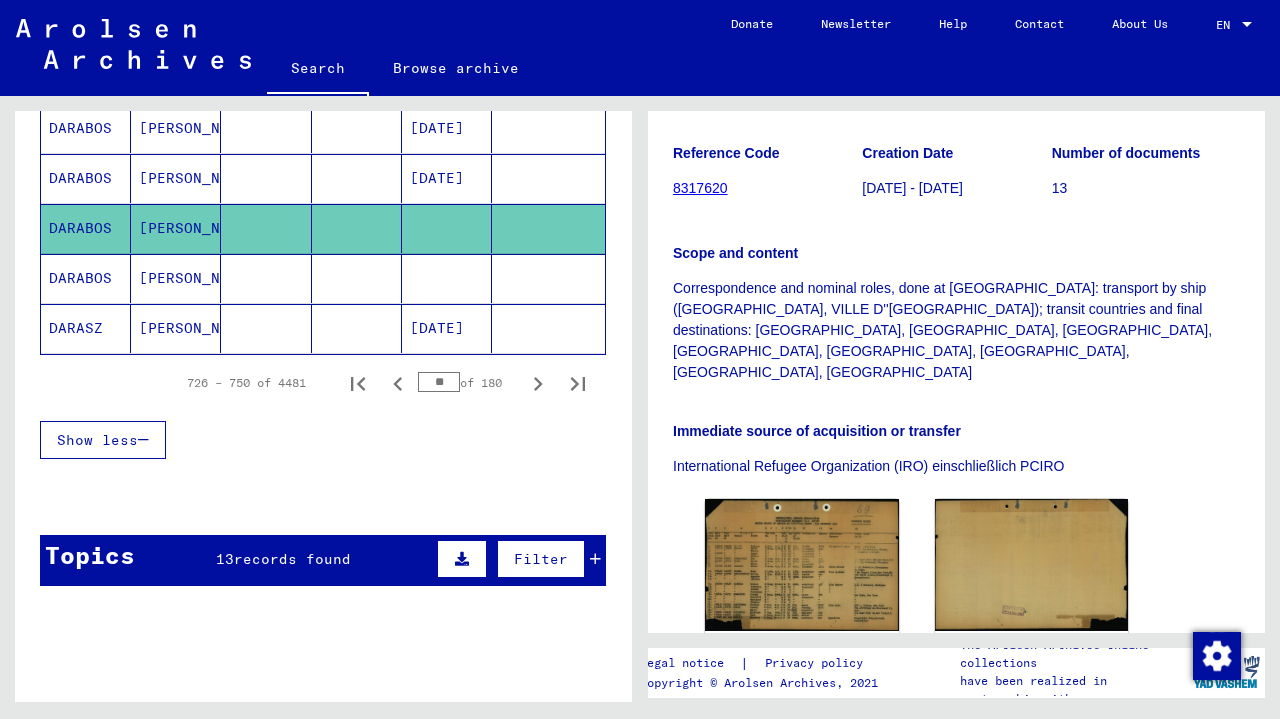 click on "[PERSON_NAME]" at bounding box center [176, 228] 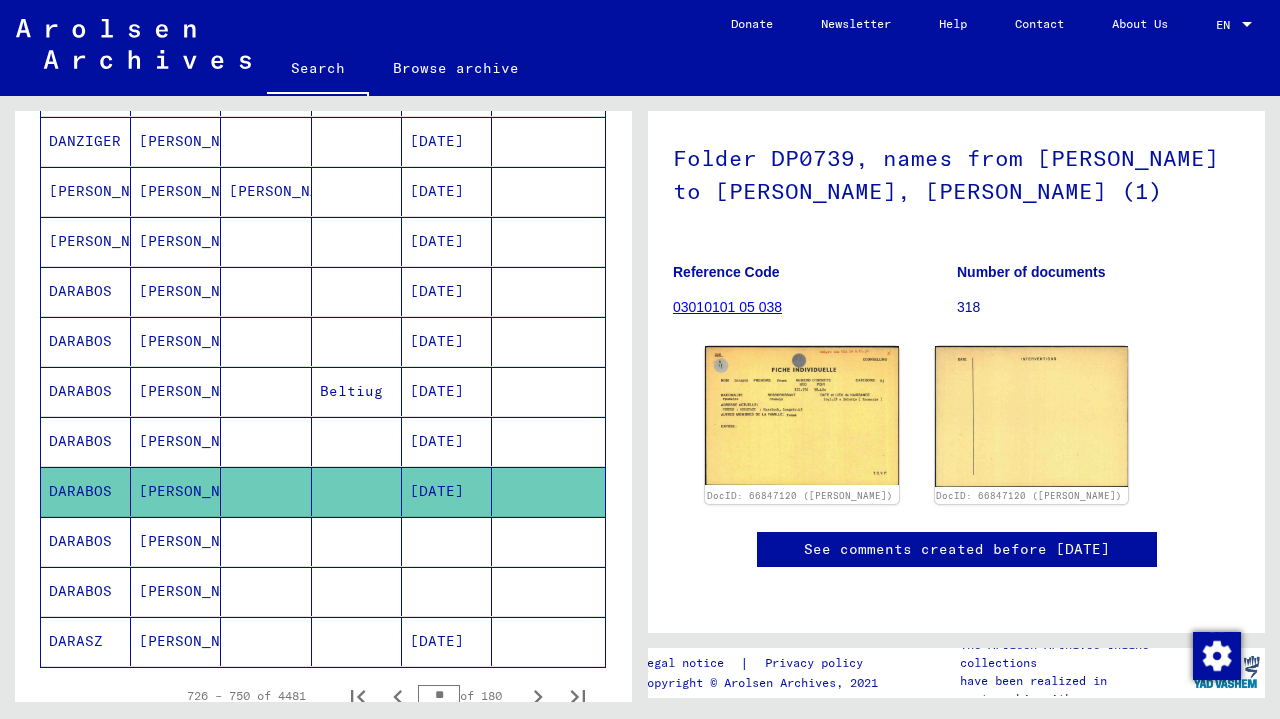click on "[PERSON_NAME]" at bounding box center (176, 491) 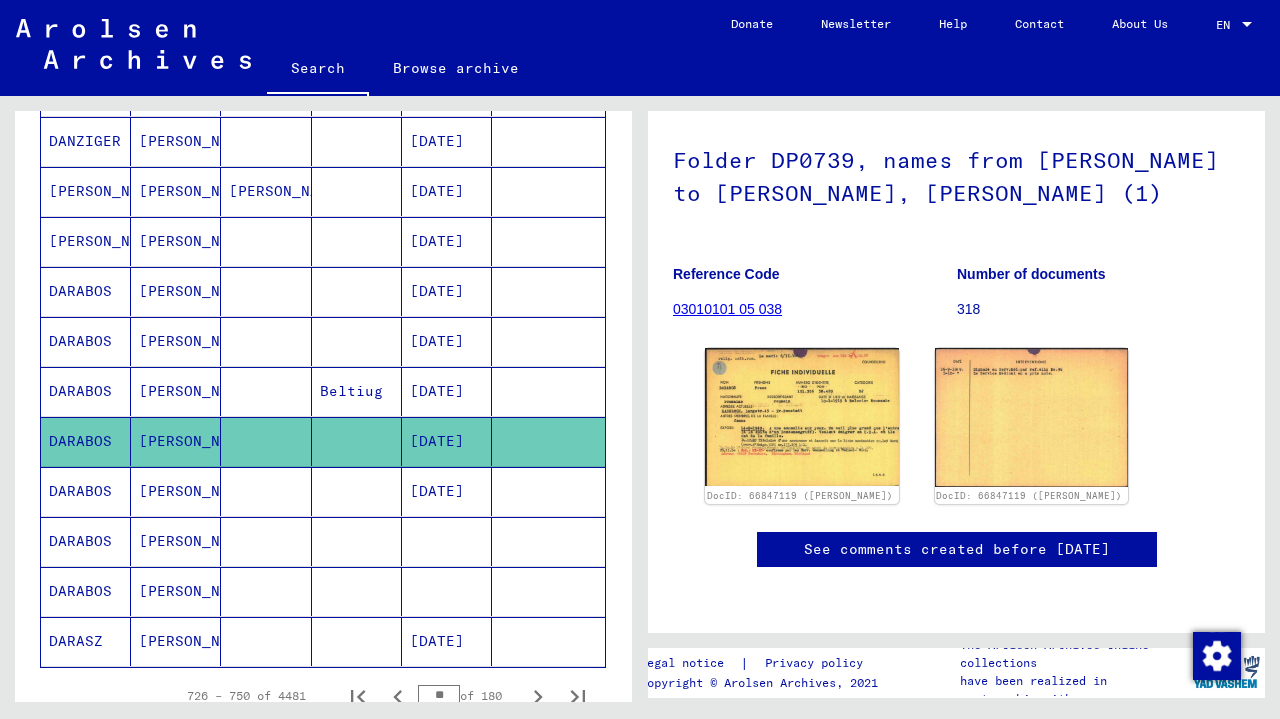 click on "[PERSON_NAME]" at bounding box center [176, 441] 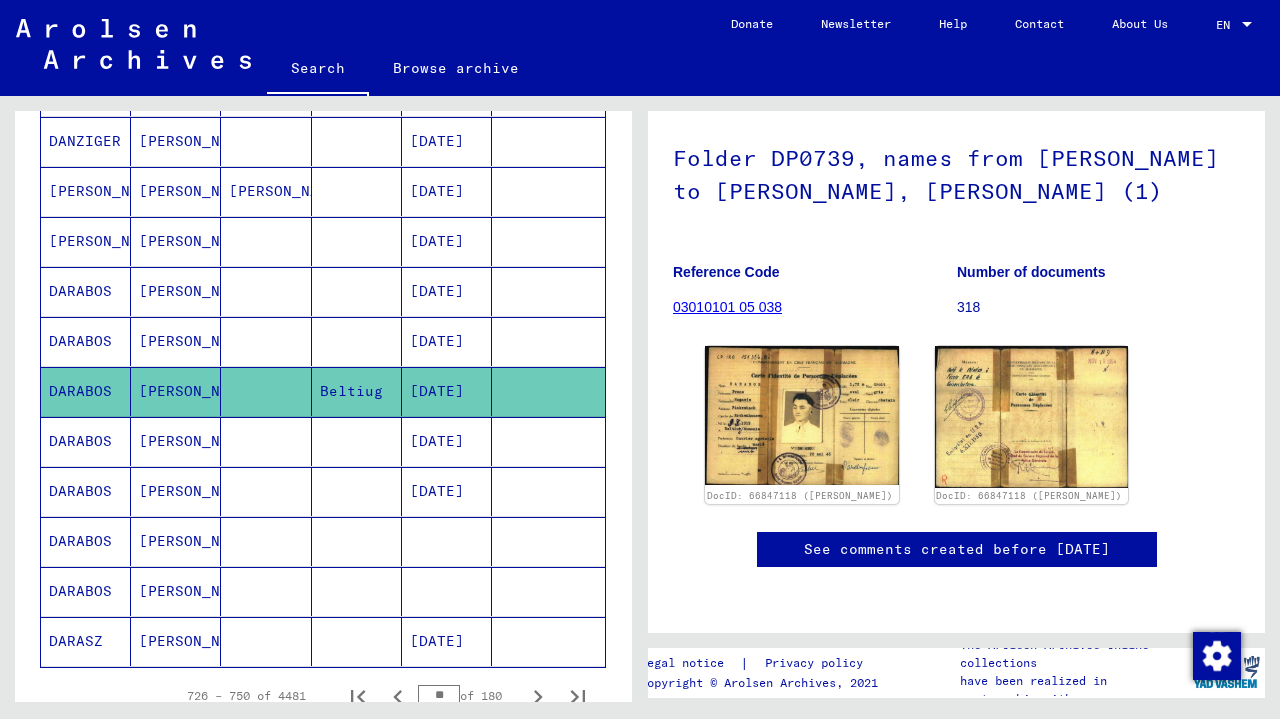 click on "[PERSON_NAME]" at bounding box center [176, 391] 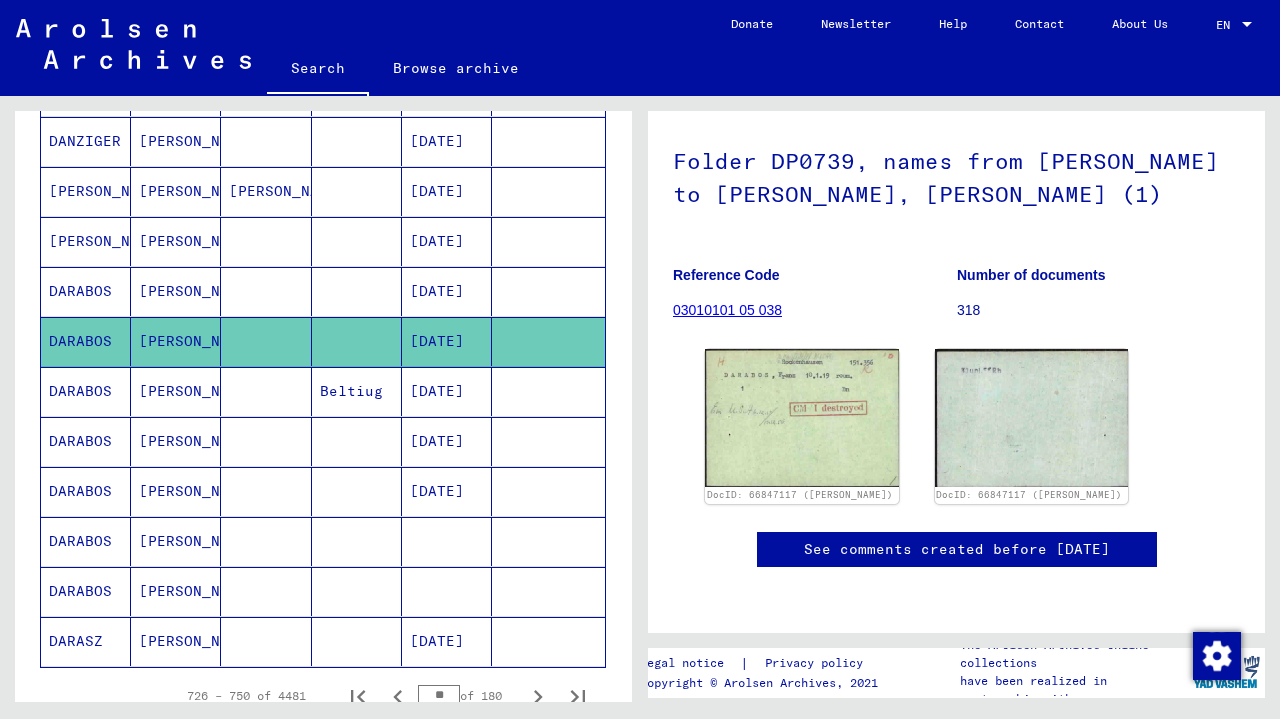 click on "[PERSON_NAME]" at bounding box center (176, 341) 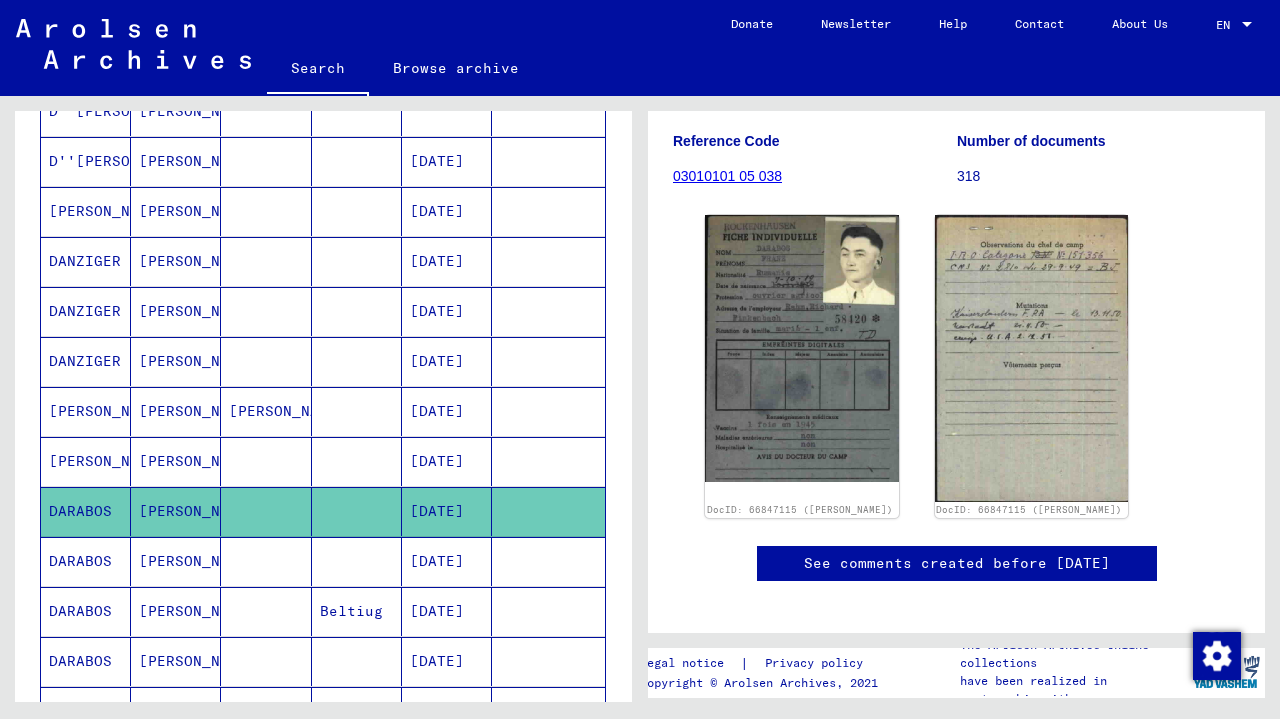 click on "[PERSON_NAME]" at bounding box center [176, 411] 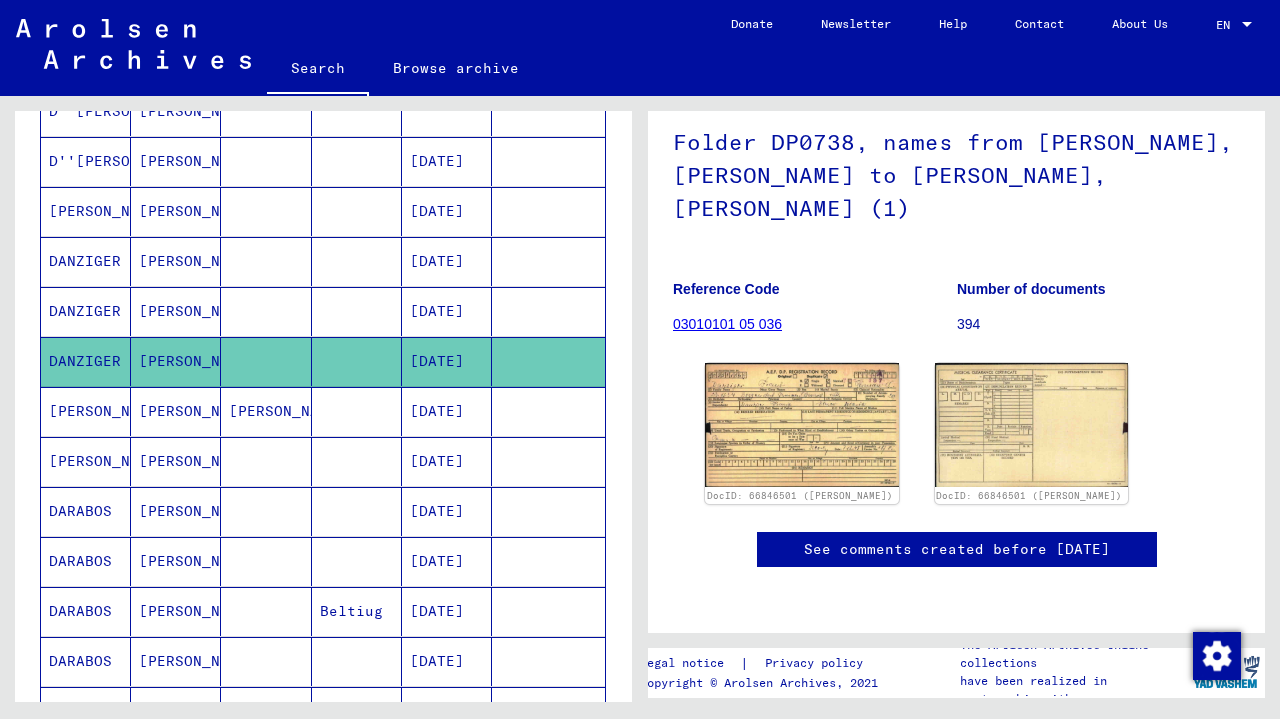 click on "[PERSON_NAME]" at bounding box center (176, 361) 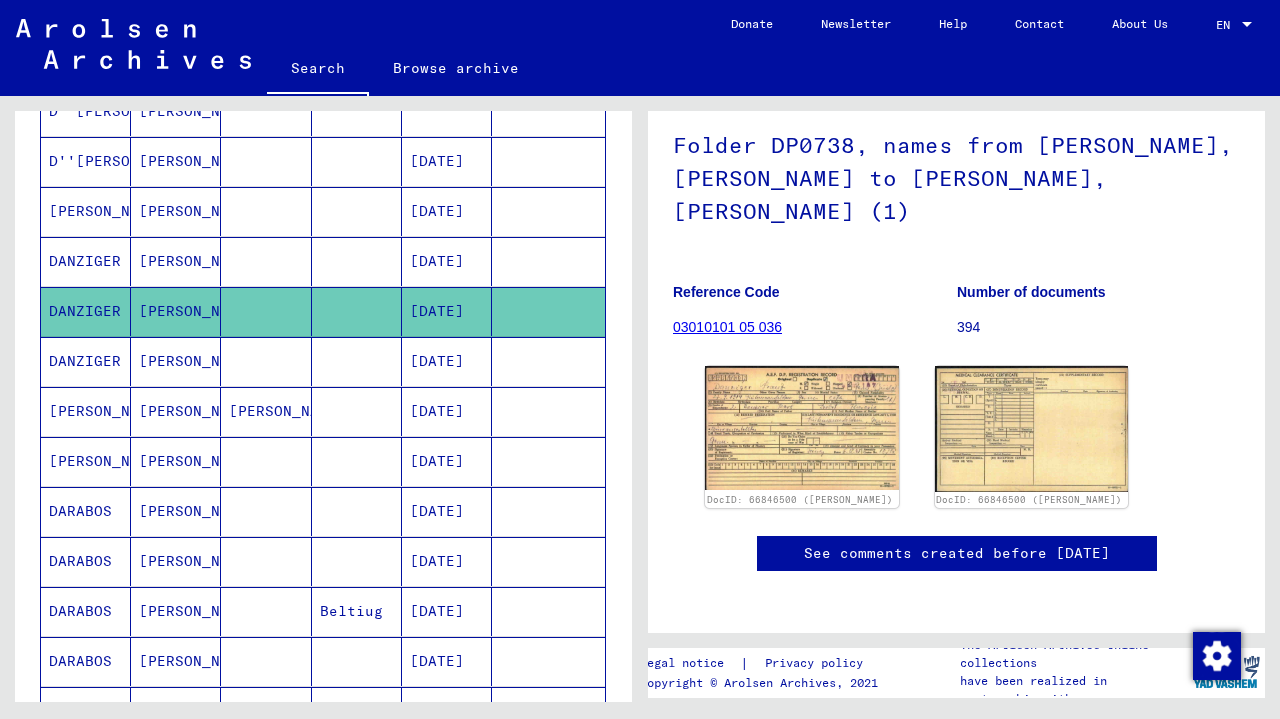 click on "[PERSON_NAME]" at bounding box center [176, 311] 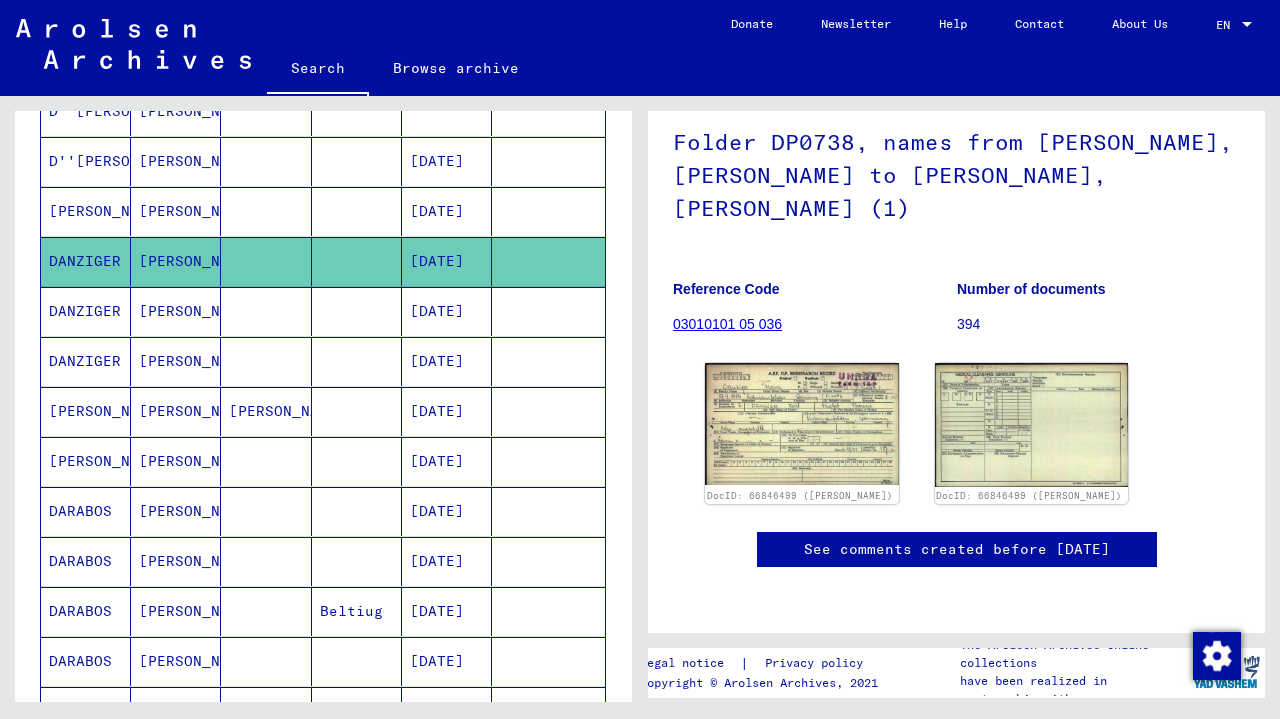 click on "[PERSON_NAME]" at bounding box center (176, 261) 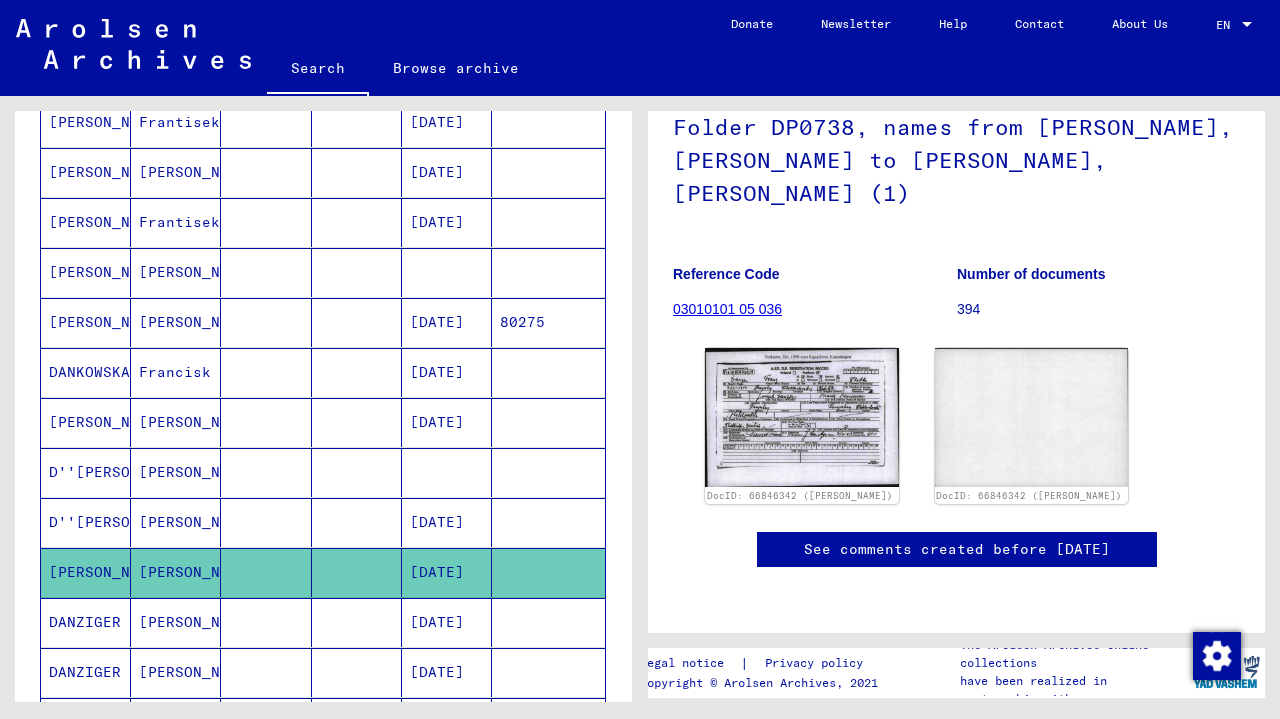 click on "[PERSON_NAME]" at bounding box center [176, 372] 